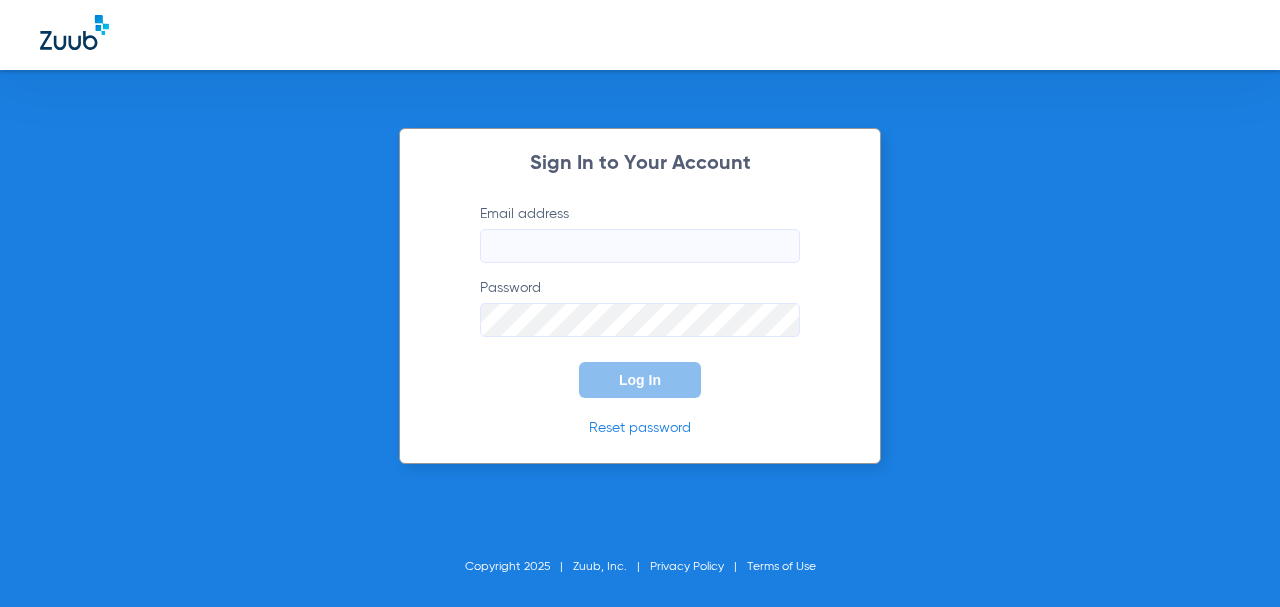 scroll, scrollTop: 0, scrollLeft: 0, axis: both 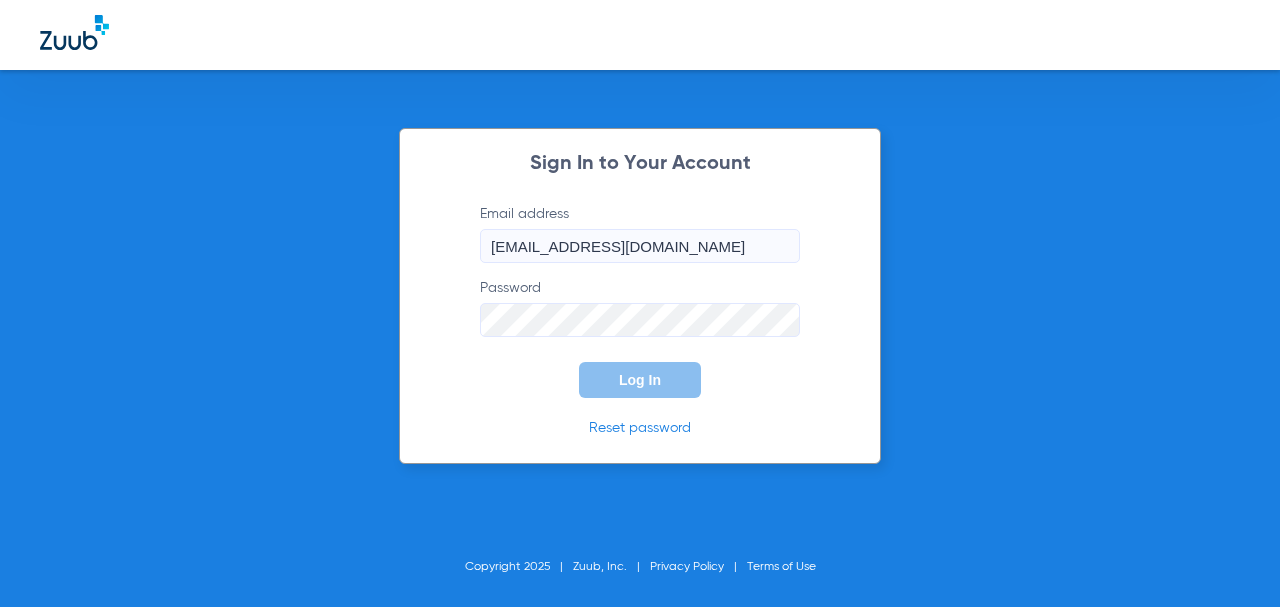 type on "[EMAIL_ADDRESS][DOMAIN_NAME]" 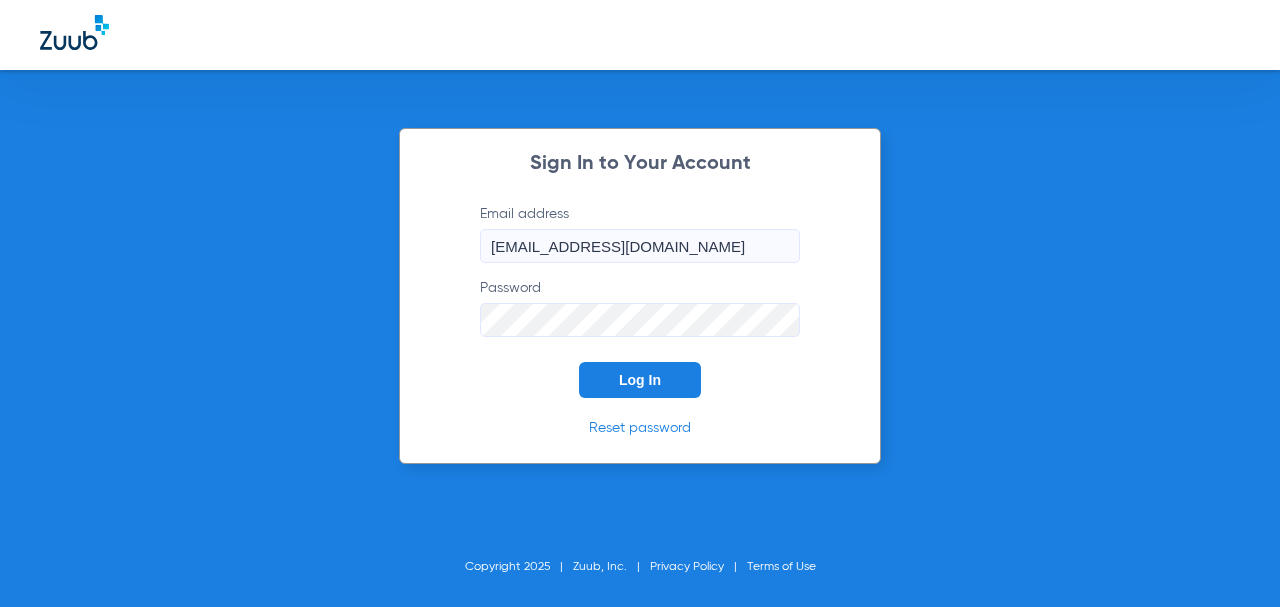 click on "Log In" 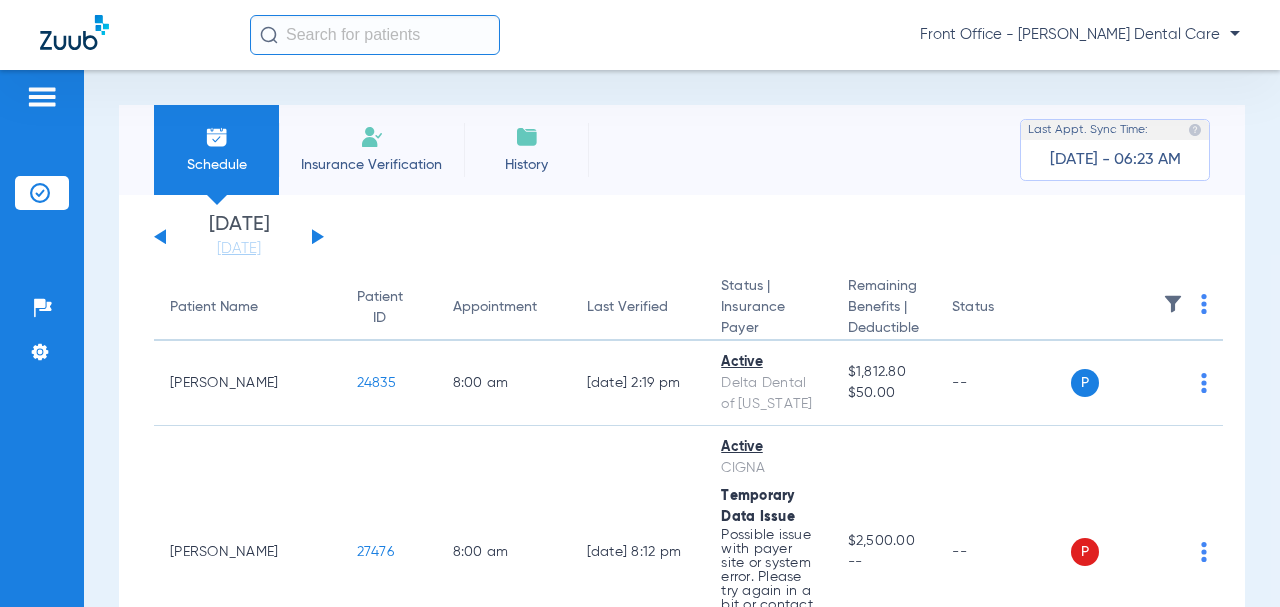 click 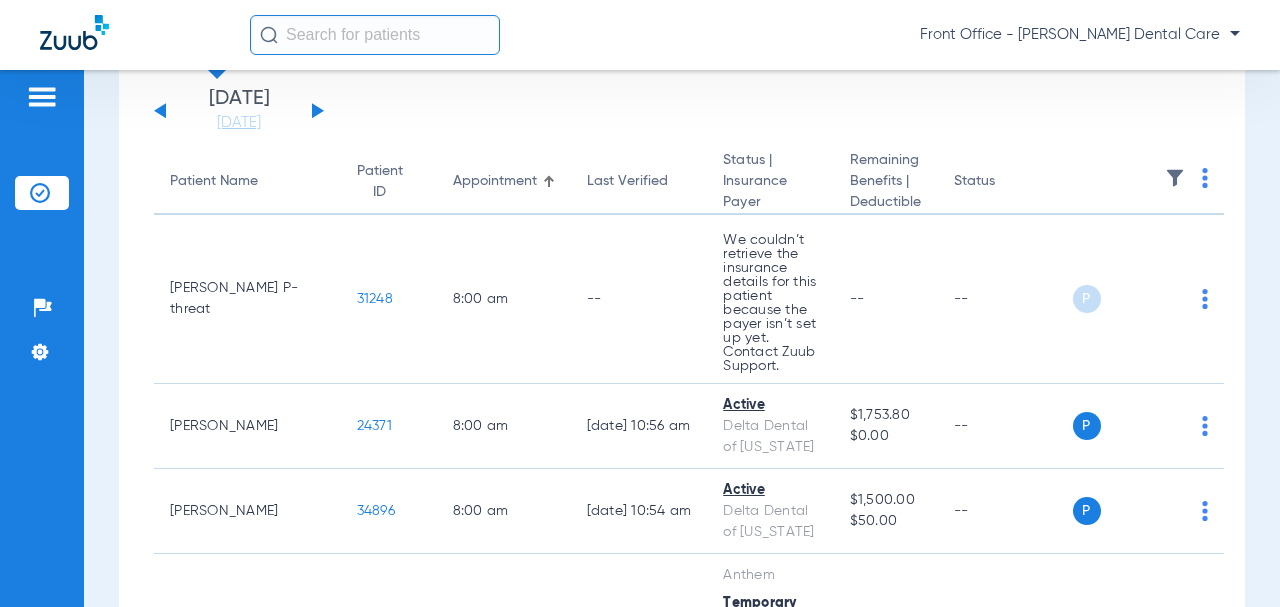 scroll, scrollTop: 200, scrollLeft: 0, axis: vertical 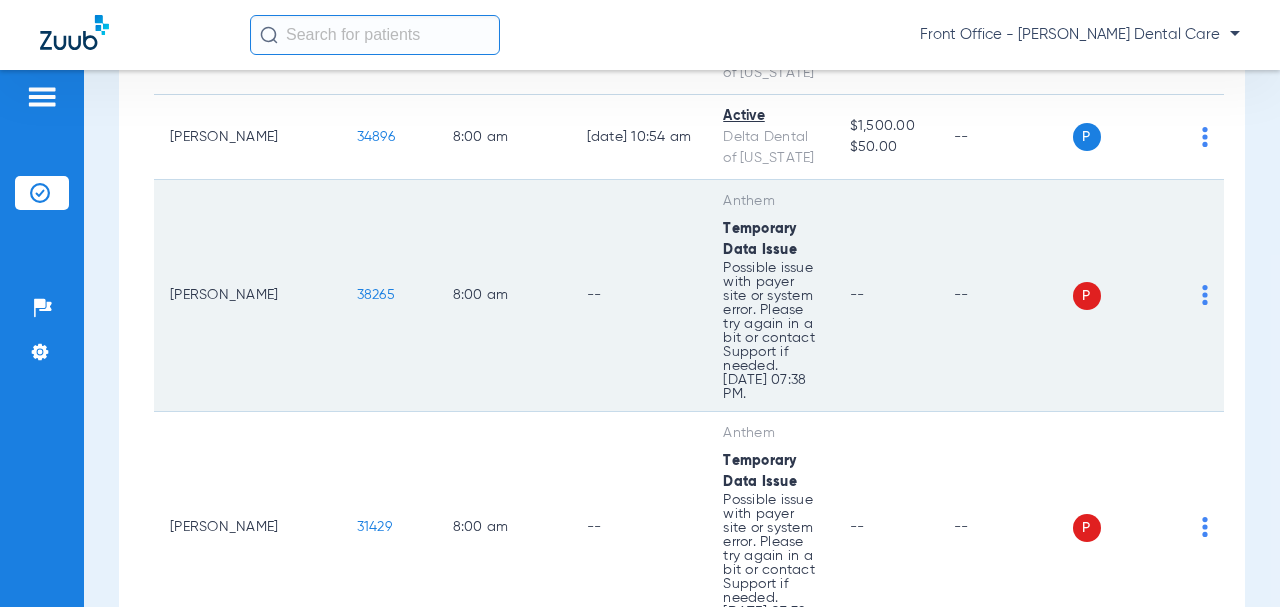 click on "38265" 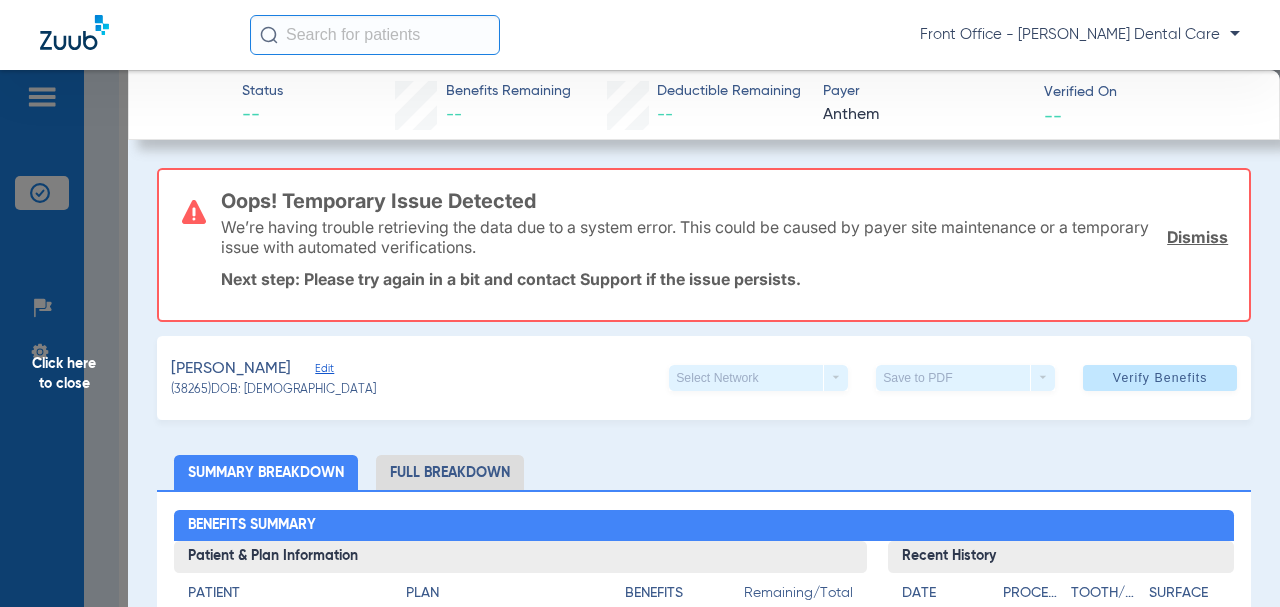 click on "Click here to close" 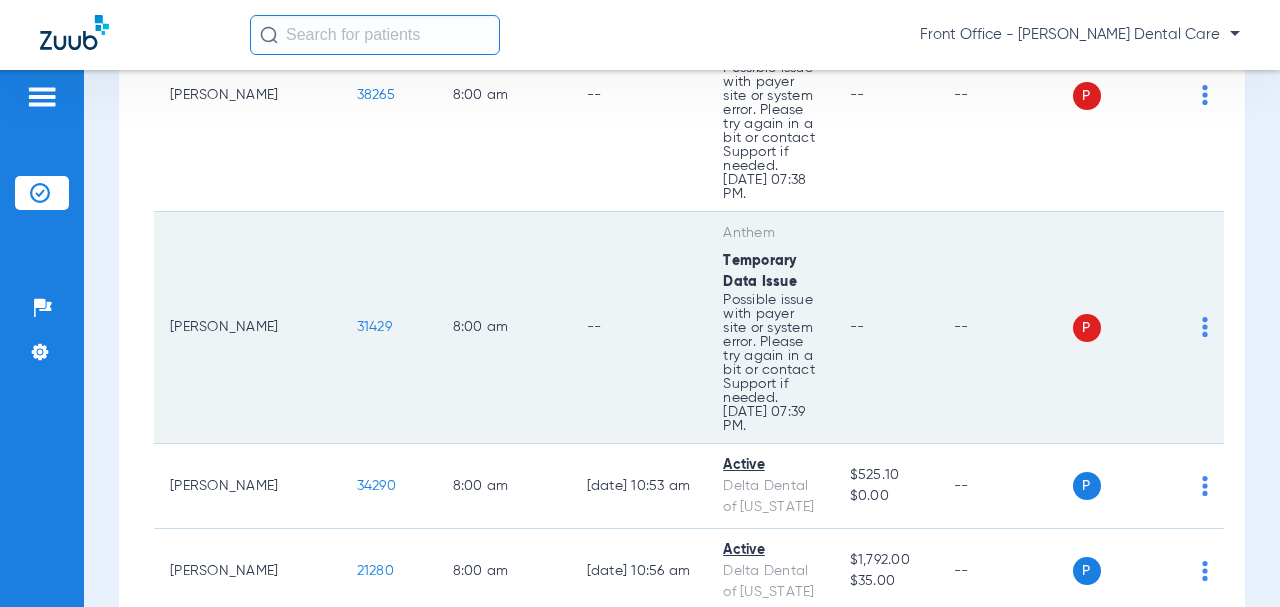 scroll, scrollTop: 600, scrollLeft: 0, axis: vertical 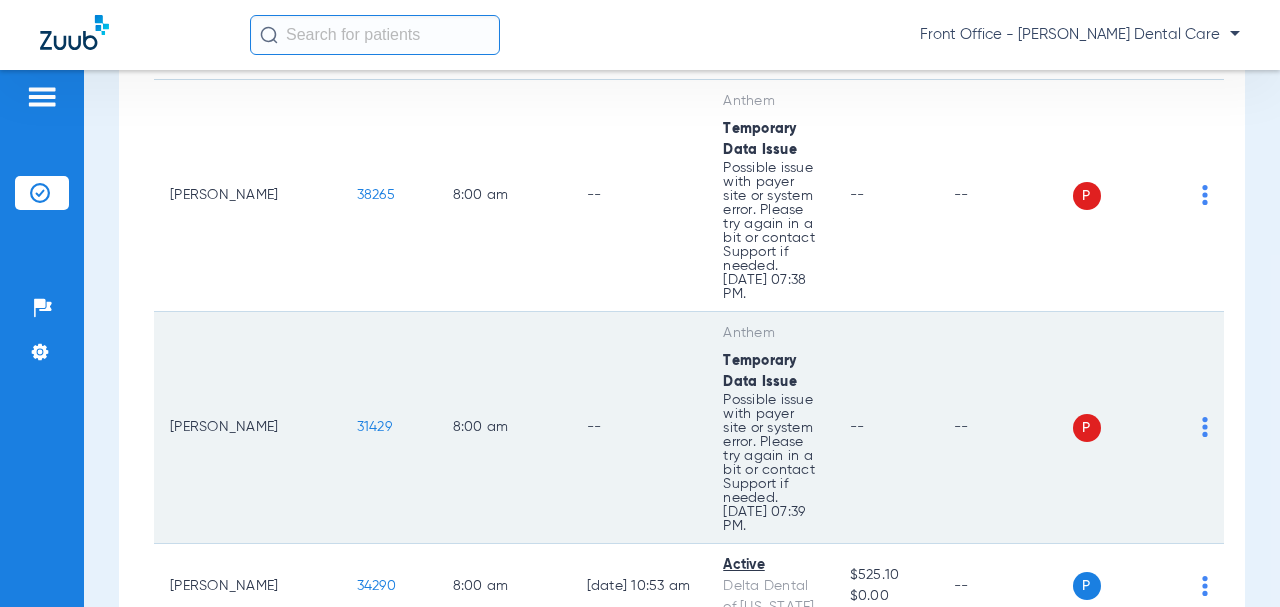 click on "31429" 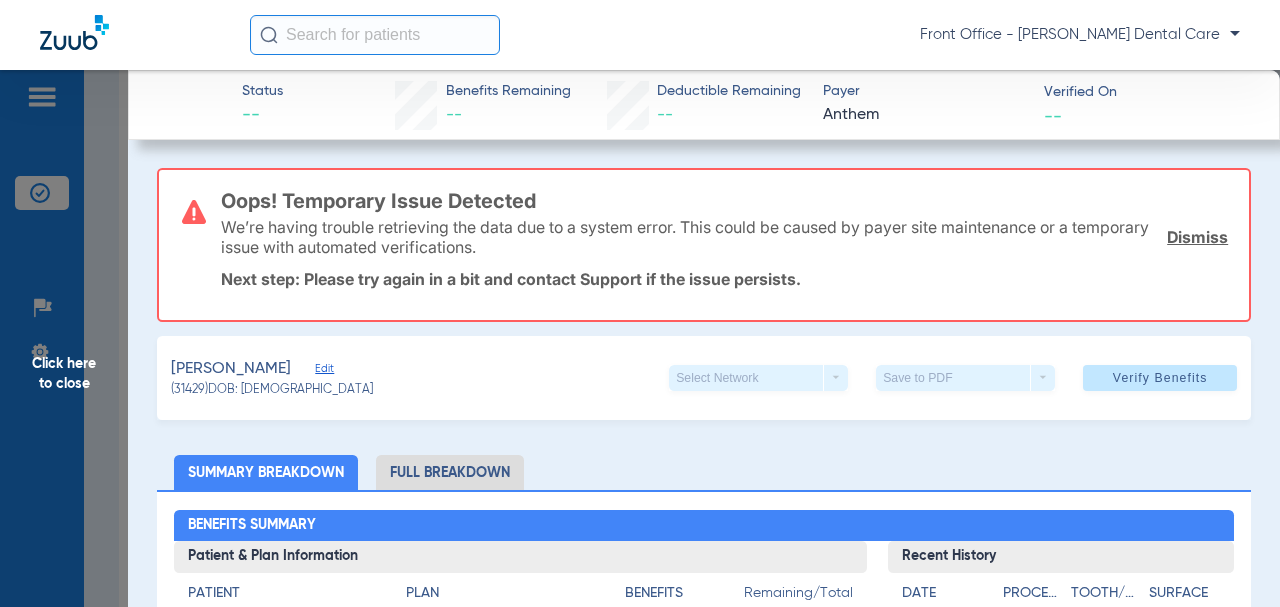 click on "Click here to close" 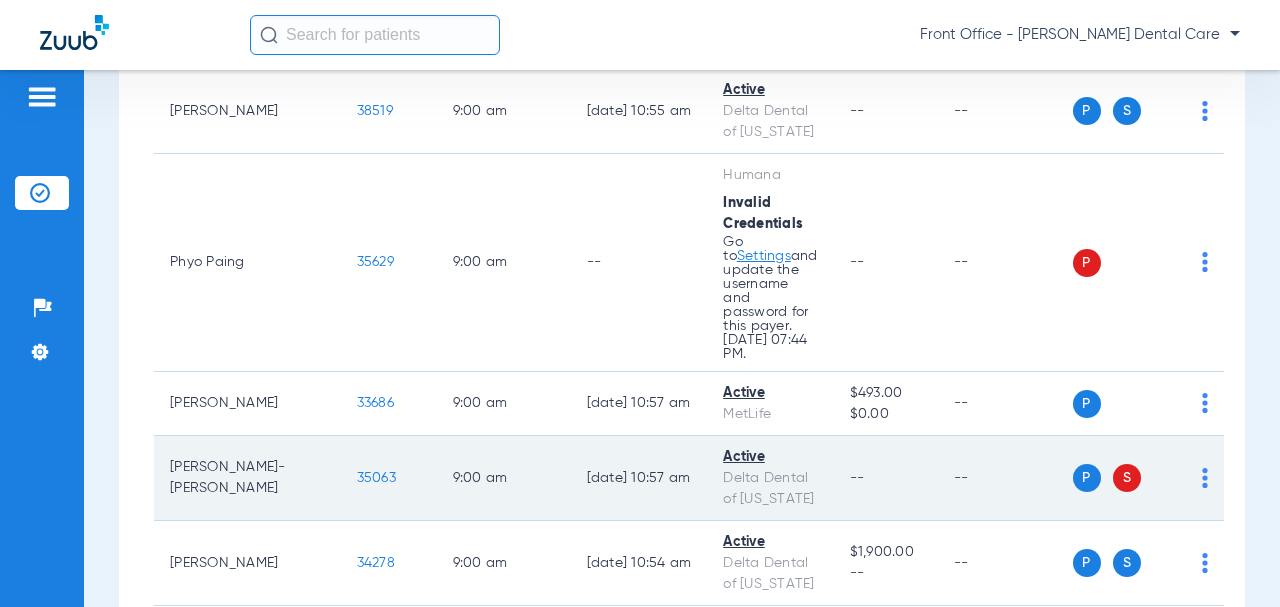 scroll, scrollTop: 2600, scrollLeft: 0, axis: vertical 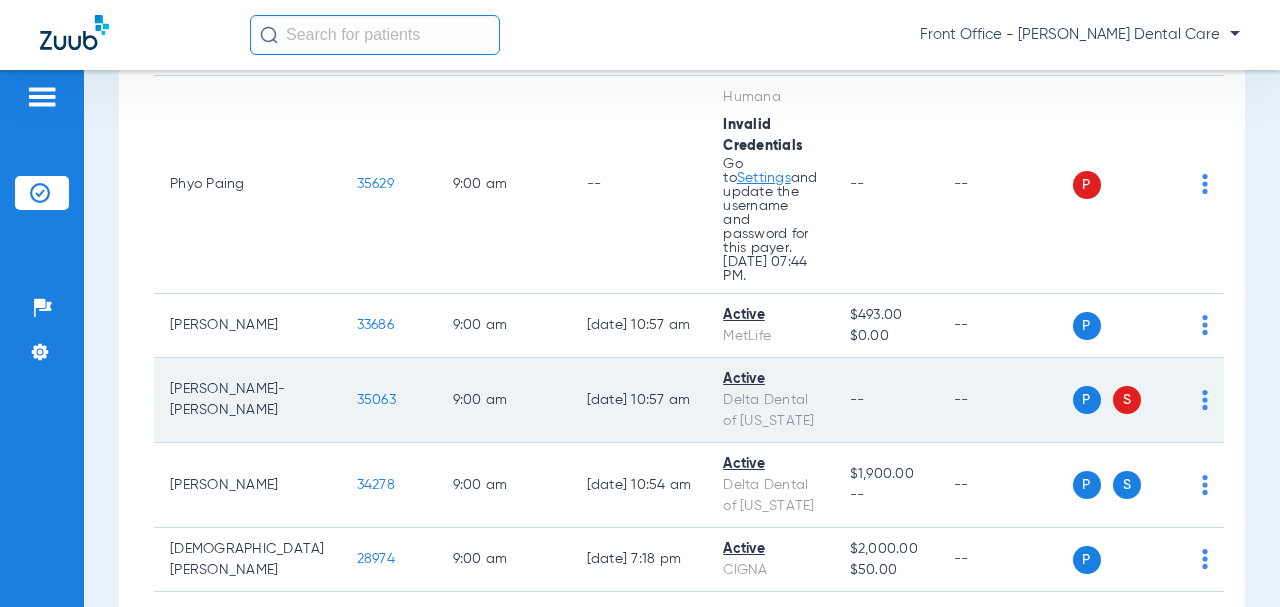 click on "35063" 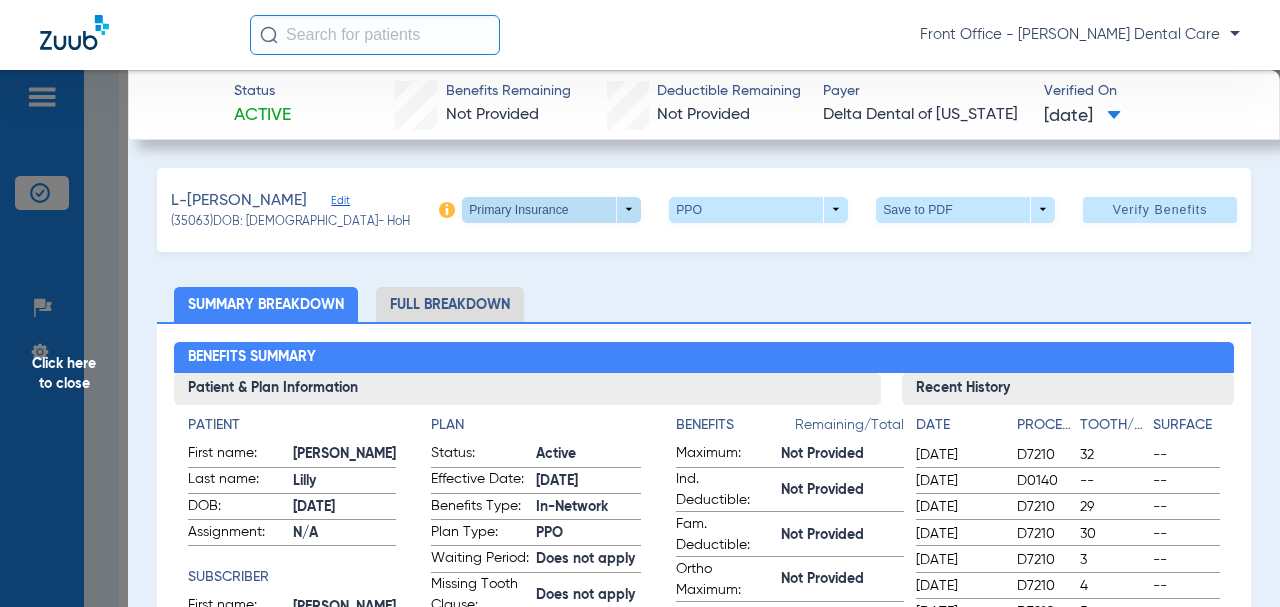 click 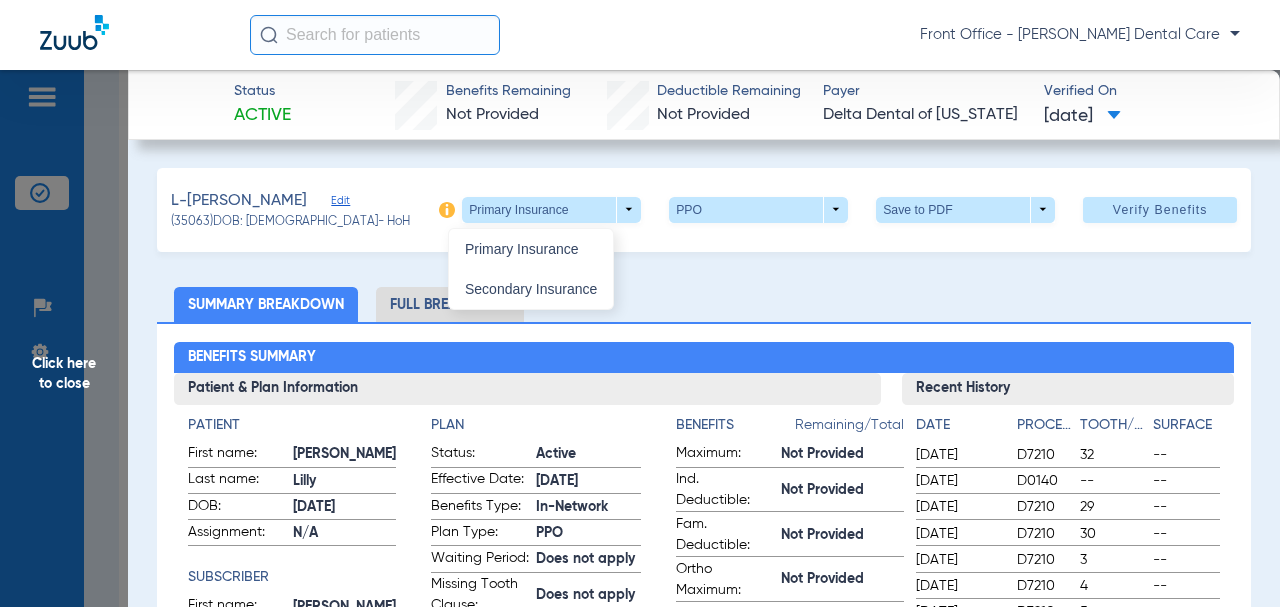 click on "Secondary Insurance" at bounding box center (531, 289) 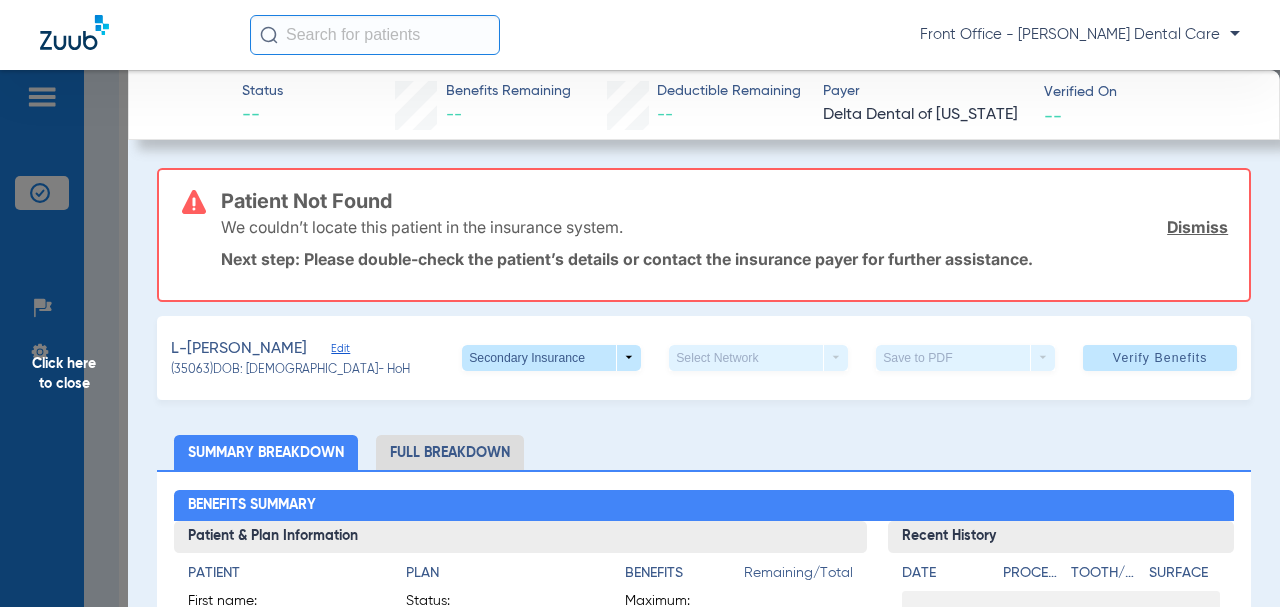 click on "Edit" 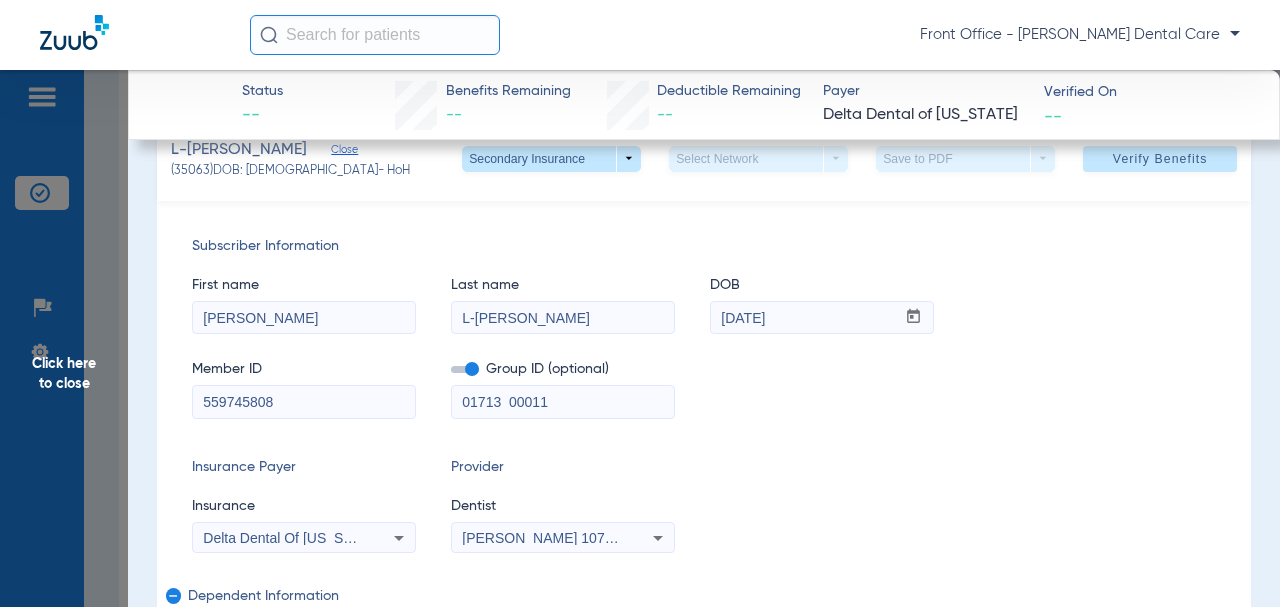 scroll, scrollTop: 200, scrollLeft: 0, axis: vertical 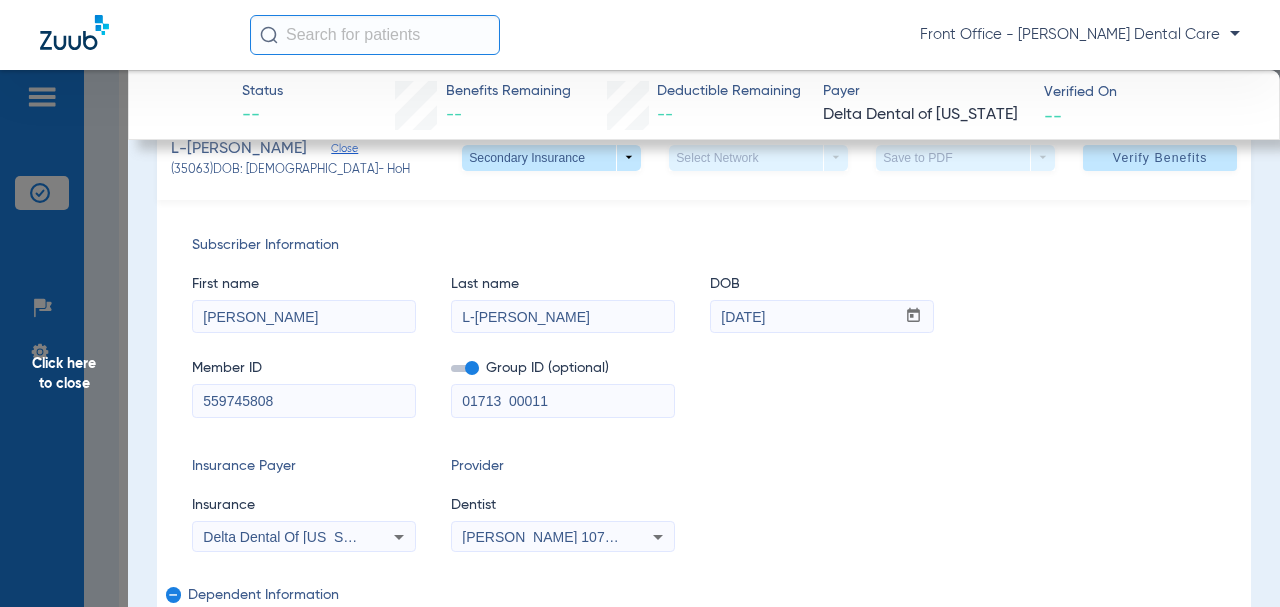 drag, startPoint x: 515, startPoint y: 316, endPoint x: 423, endPoint y: 311, distance: 92.13577 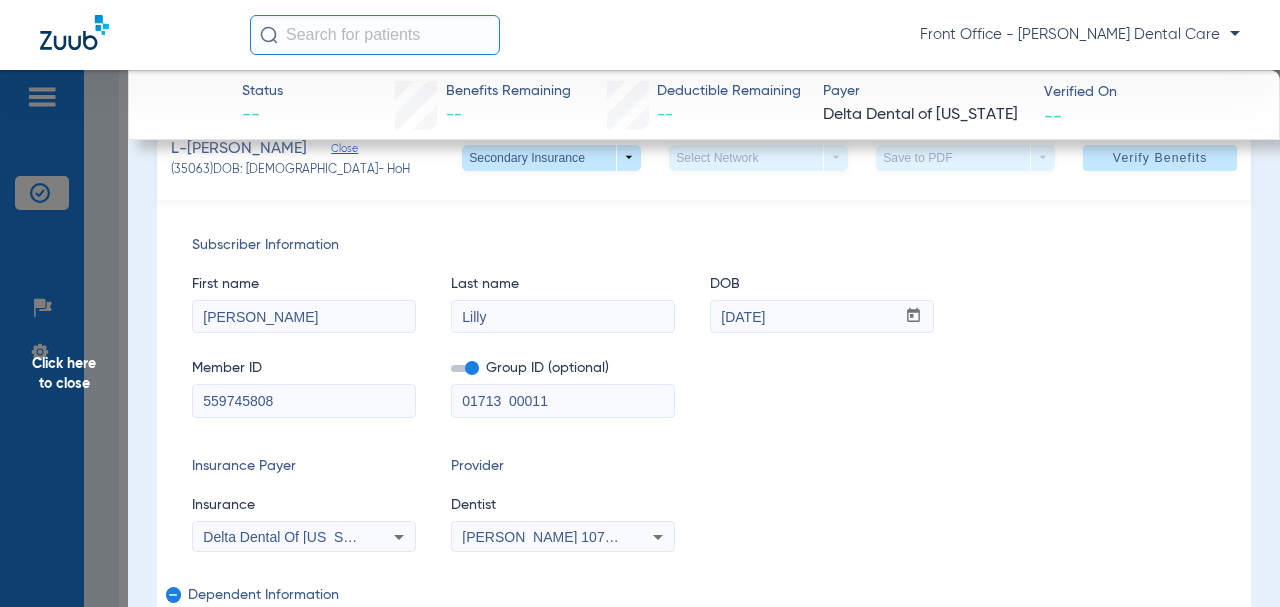 type on "Lilly" 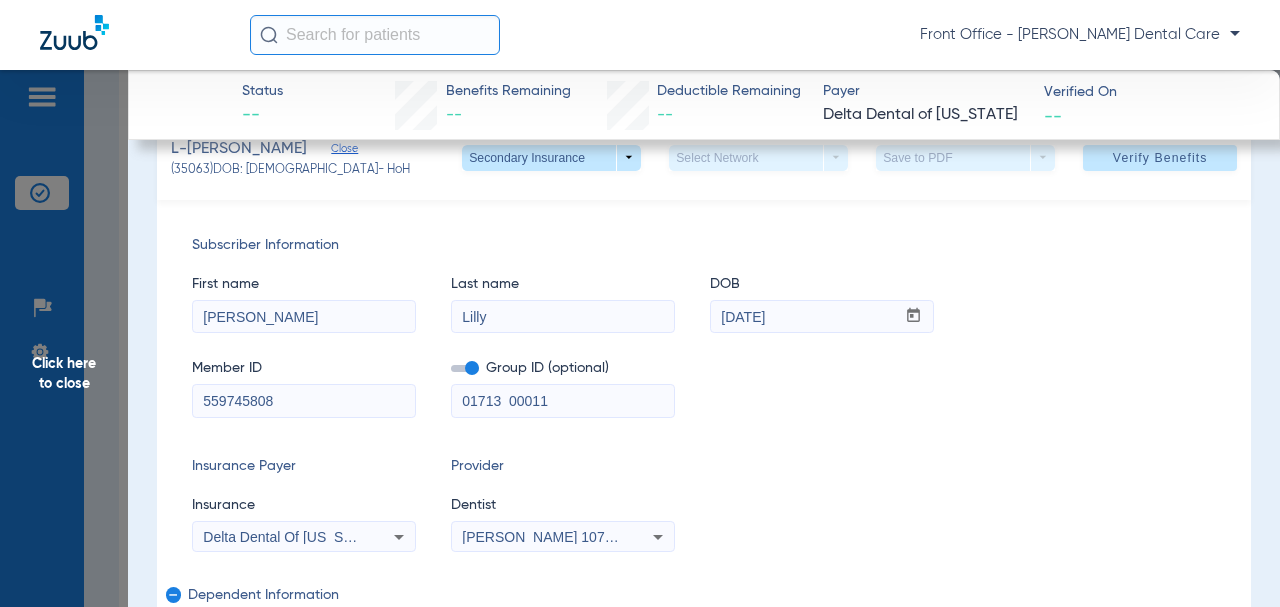 drag, startPoint x: 253, startPoint y: 404, endPoint x: 212, endPoint y: 402, distance: 41.04875 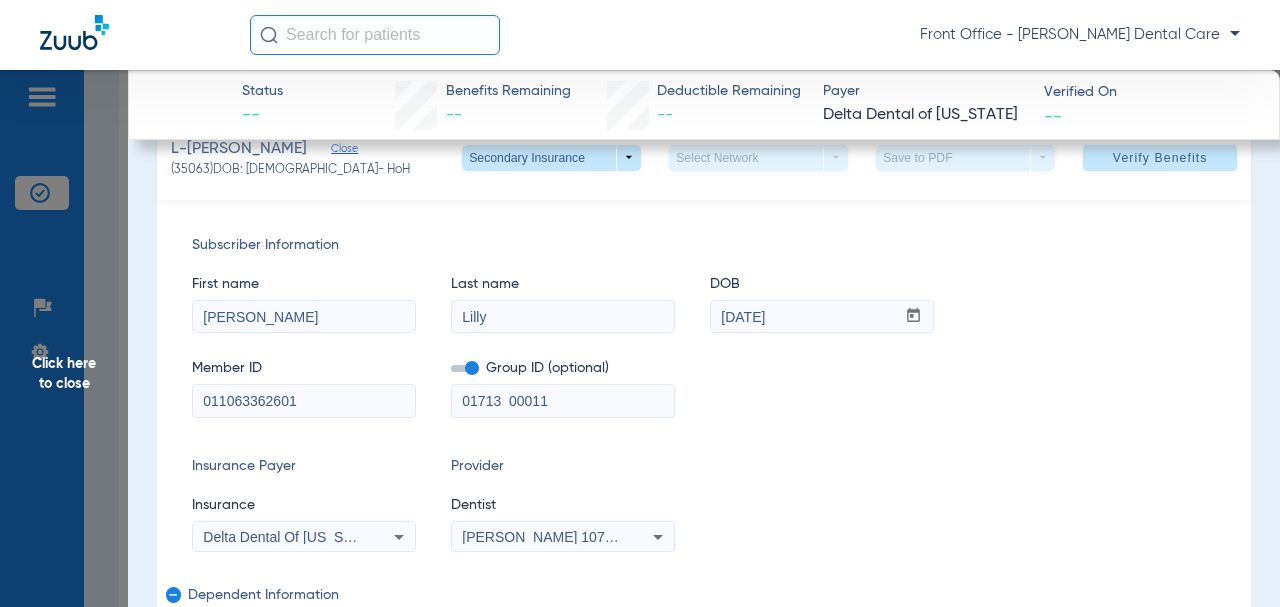 type on "011063362601" 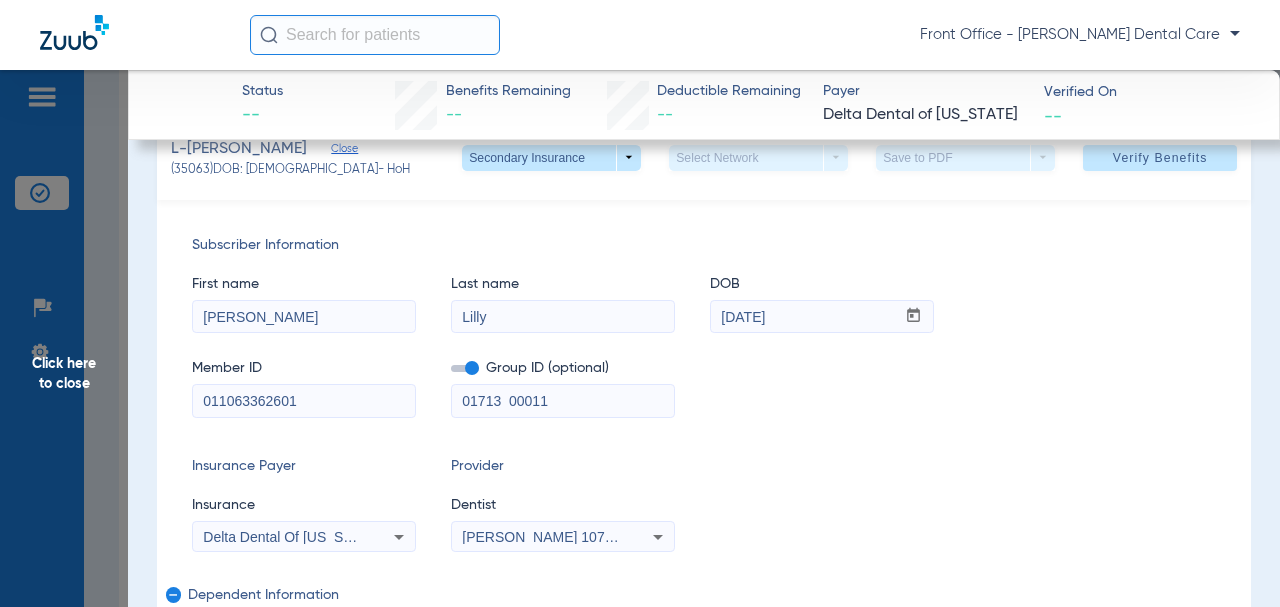 paste on "-00016" 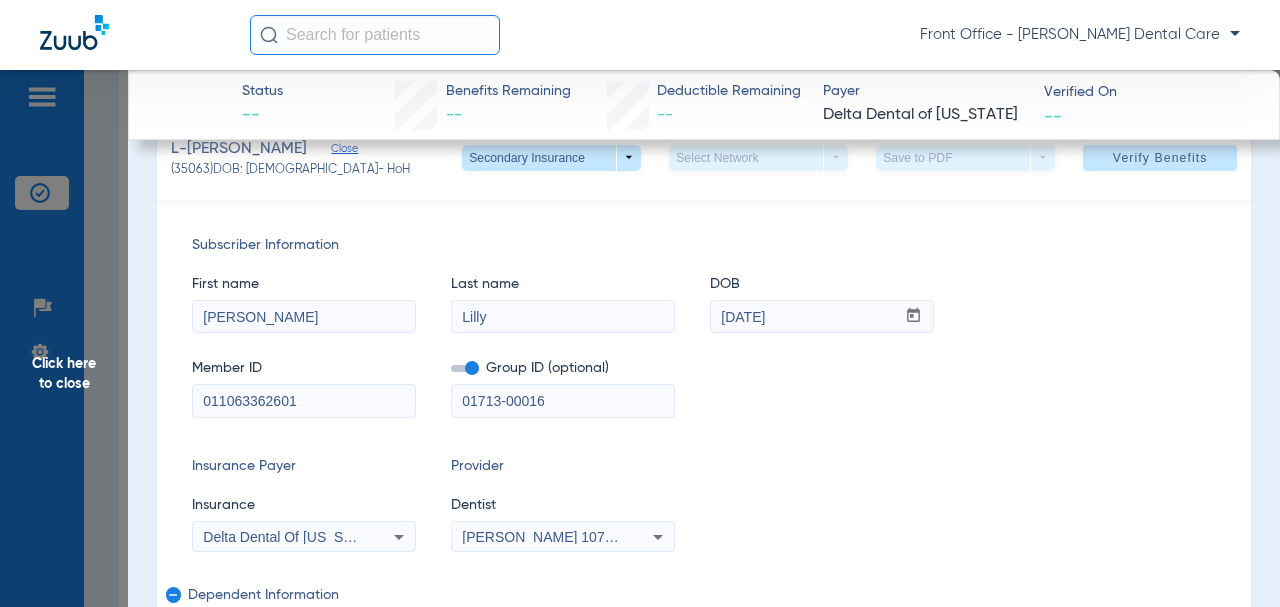 type on "01713-00016" 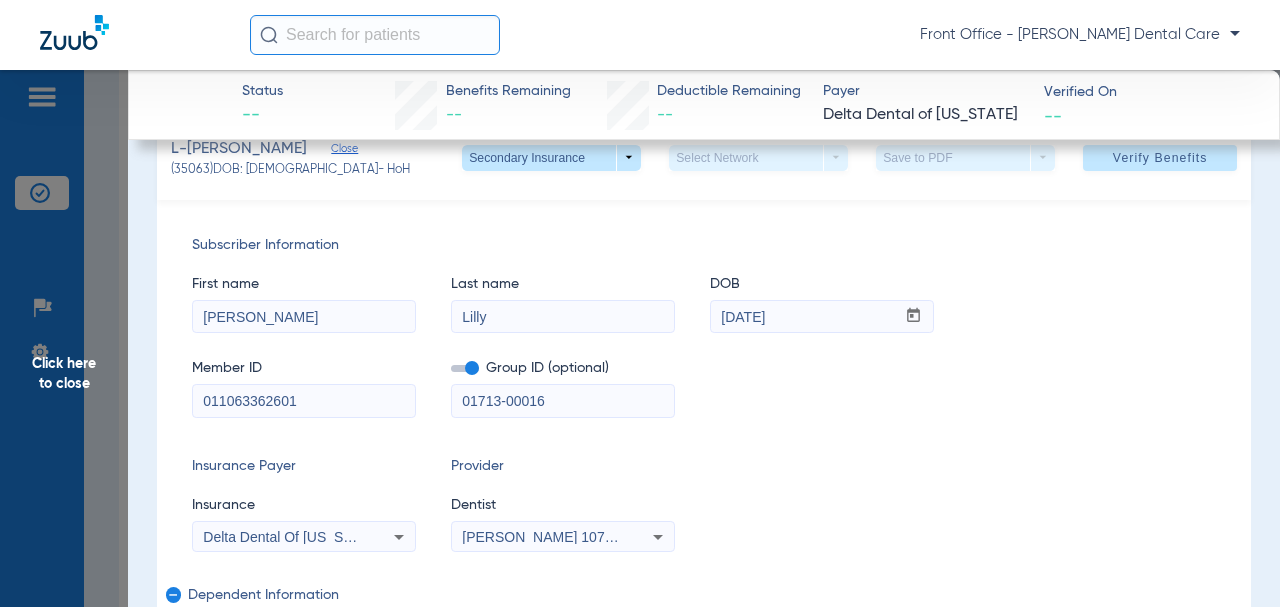 drag, startPoint x: 715, startPoint y: 311, endPoint x: 597, endPoint y: 305, distance: 118.15244 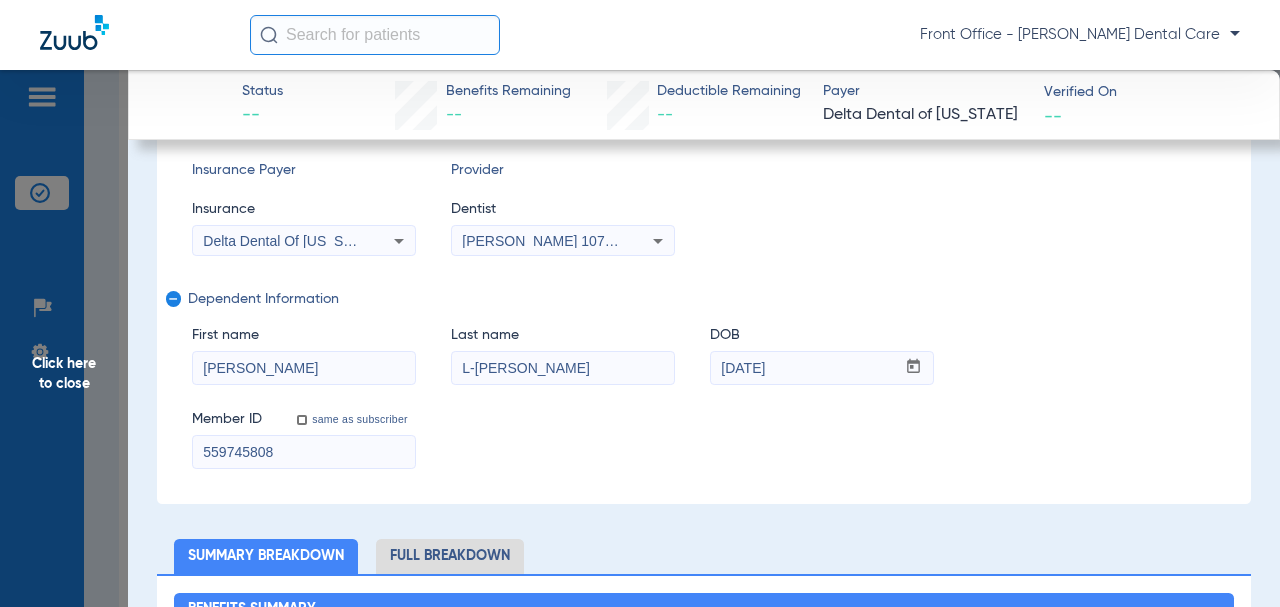 scroll, scrollTop: 500, scrollLeft: 0, axis: vertical 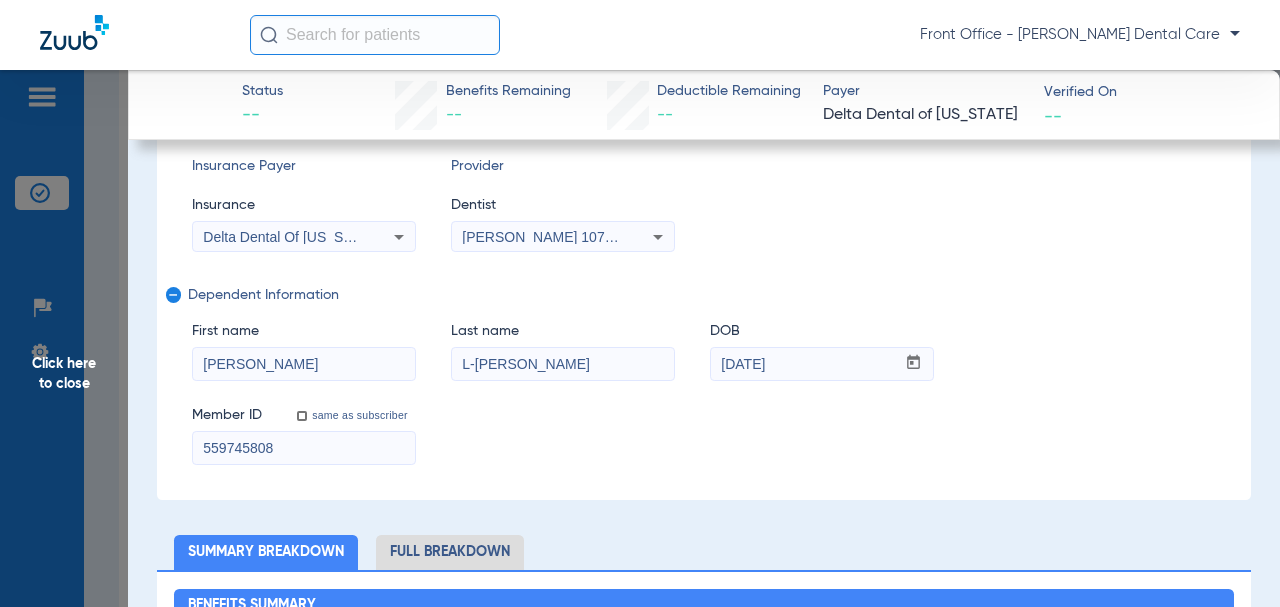 type on "[DATE]" 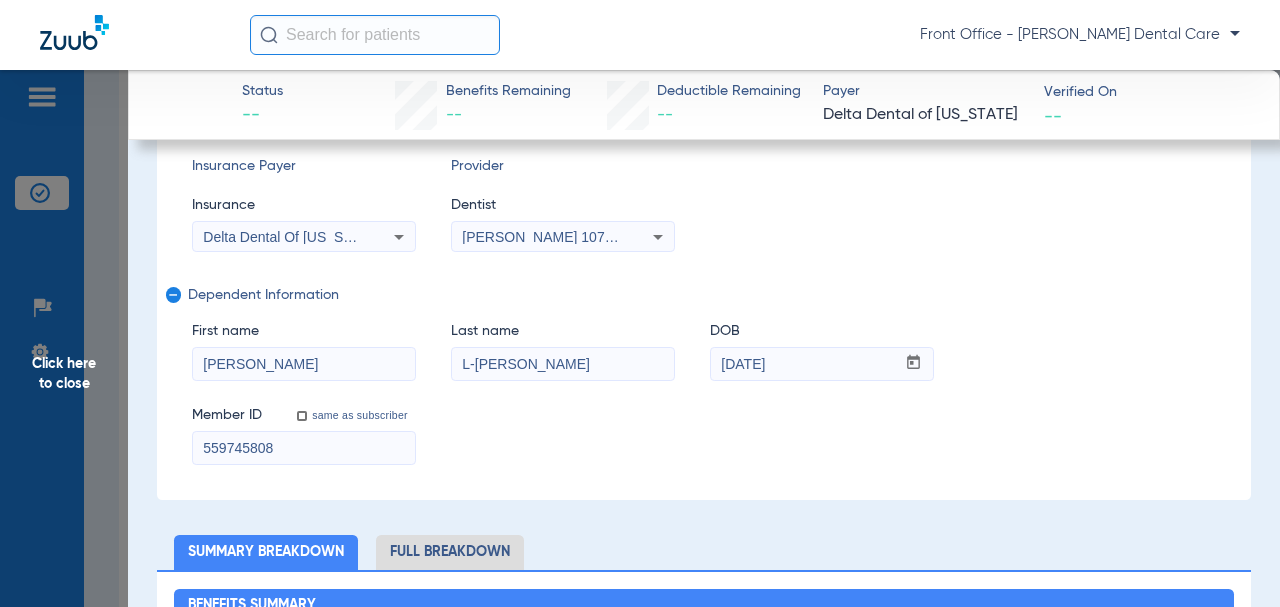 drag, startPoint x: 573, startPoint y: 365, endPoint x: 561, endPoint y: 372, distance: 13.892444 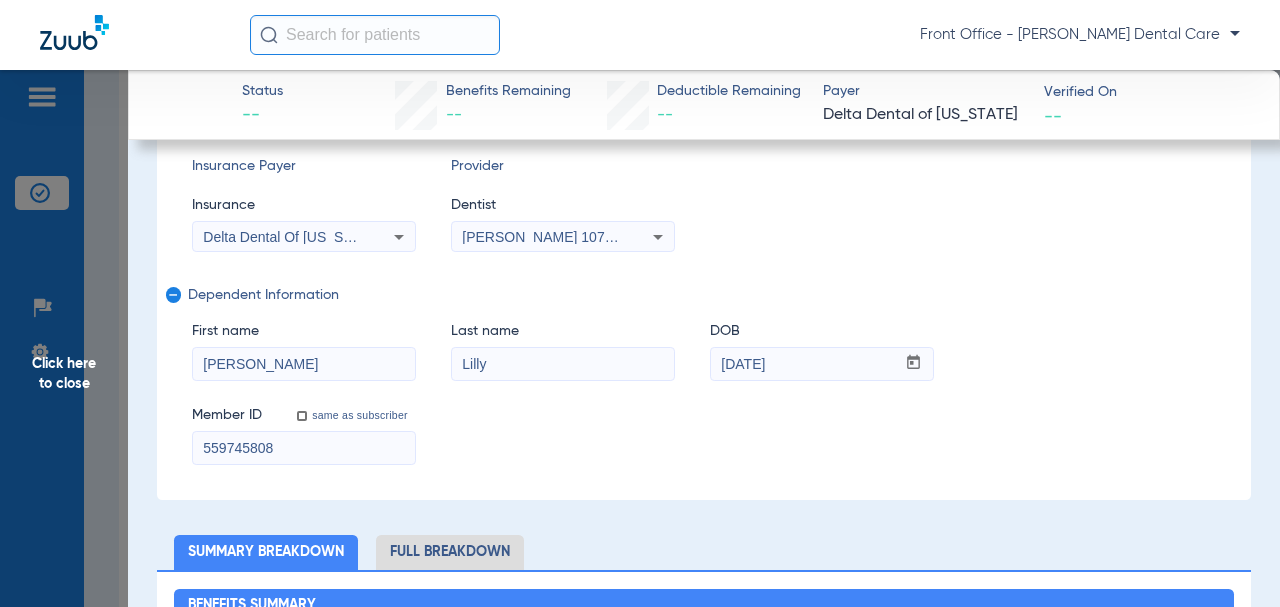 type on "Lilly" 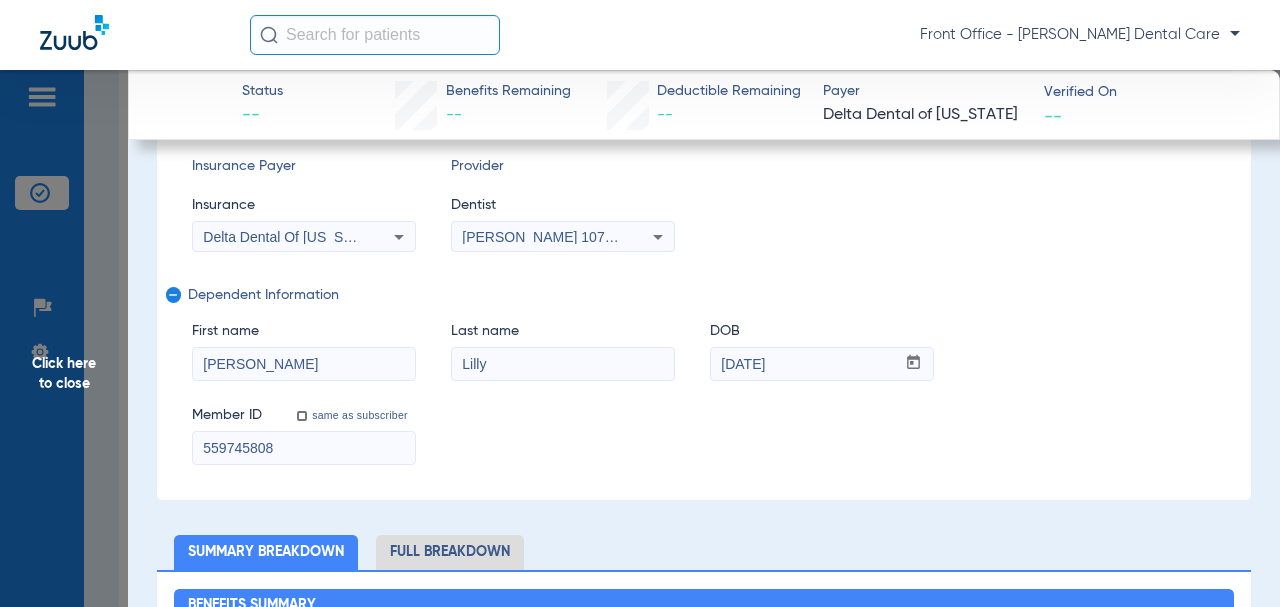 paste on "011063362602" 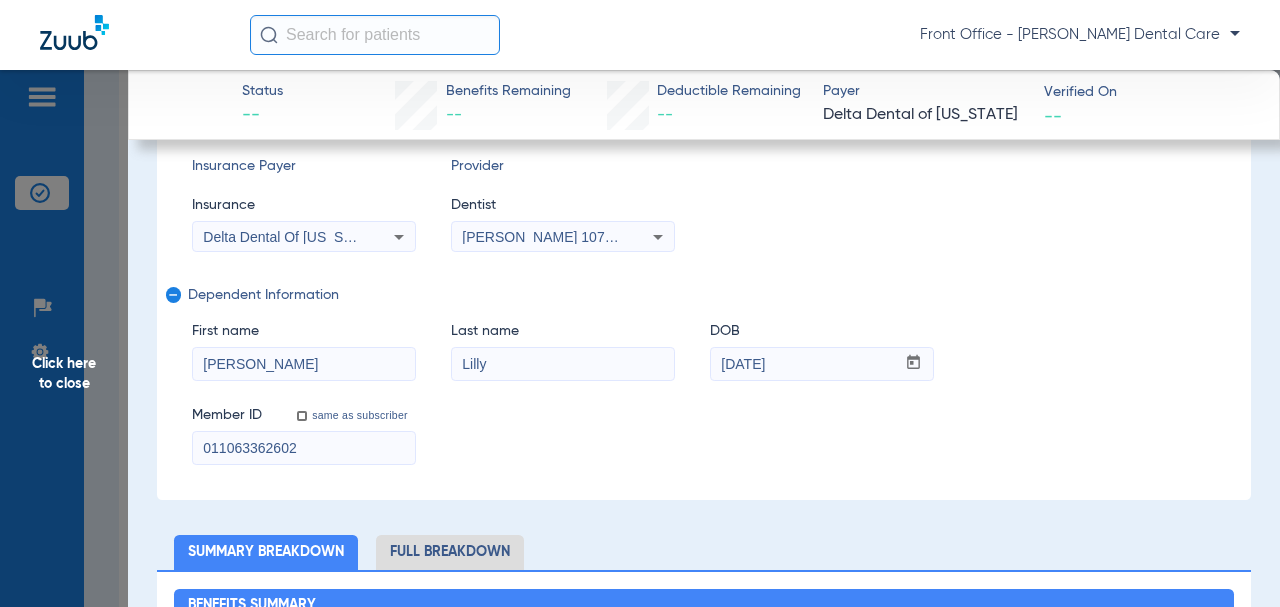 type on "011063362602" 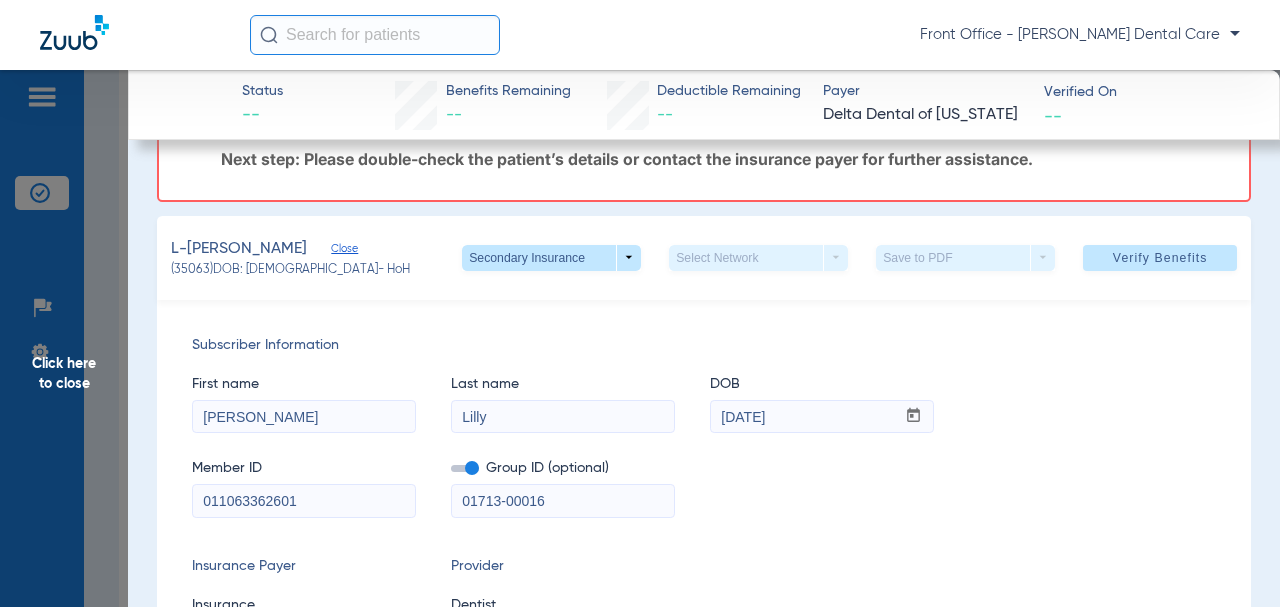 scroll, scrollTop: 0, scrollLeft: 0, axis: both 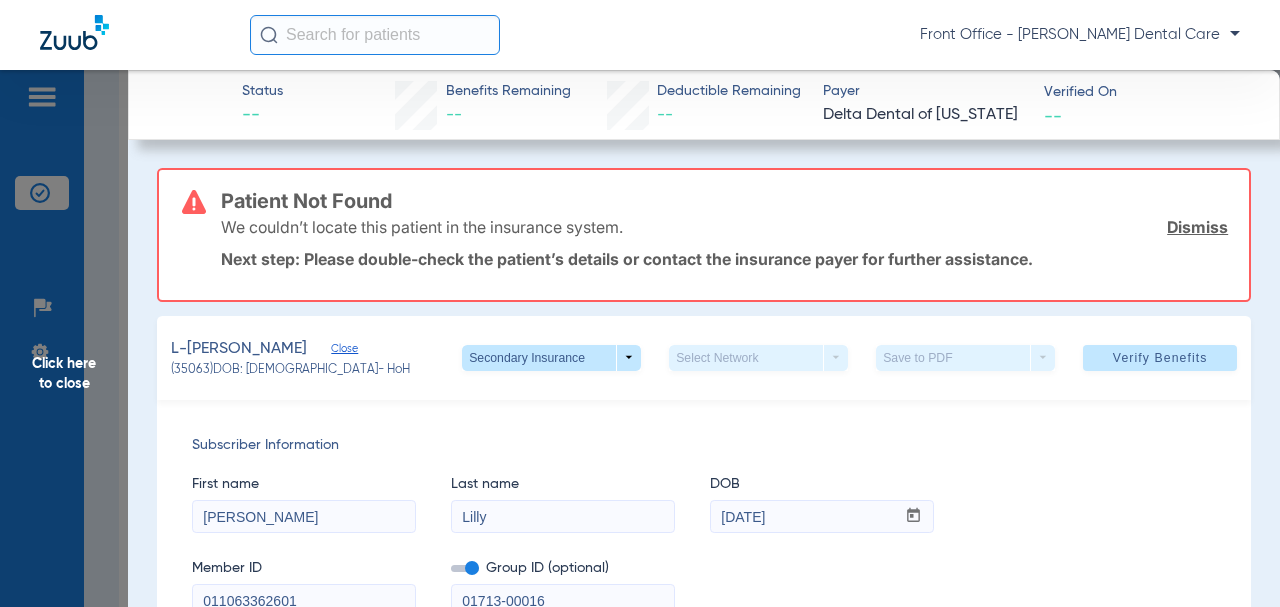 click 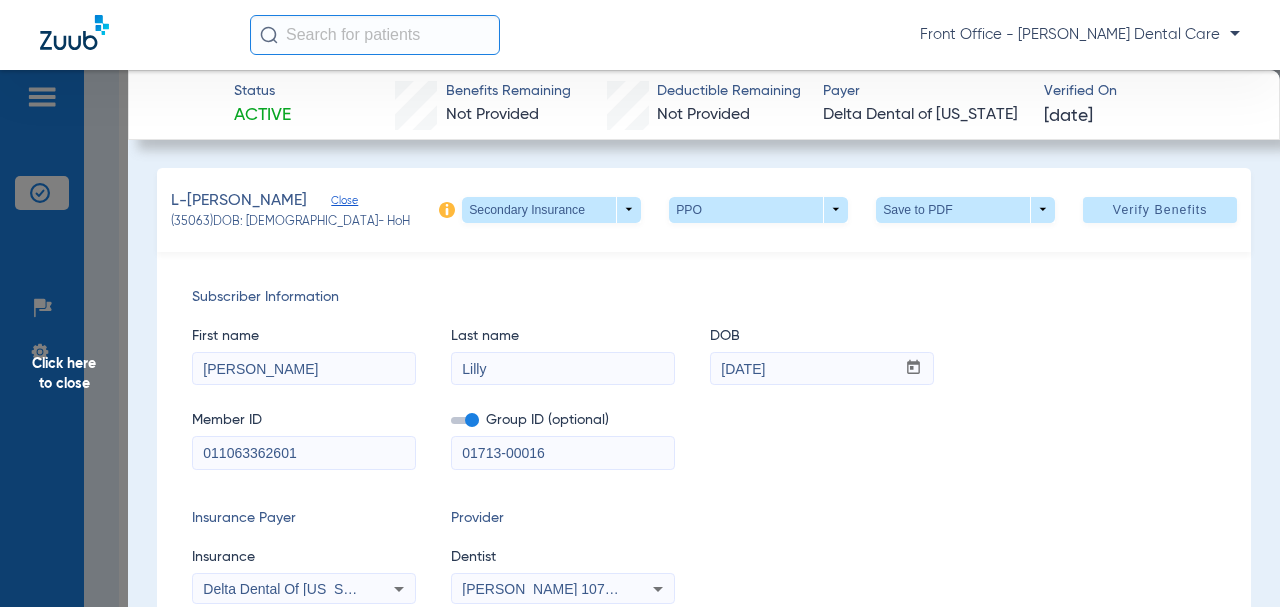 click on "Click here to close" 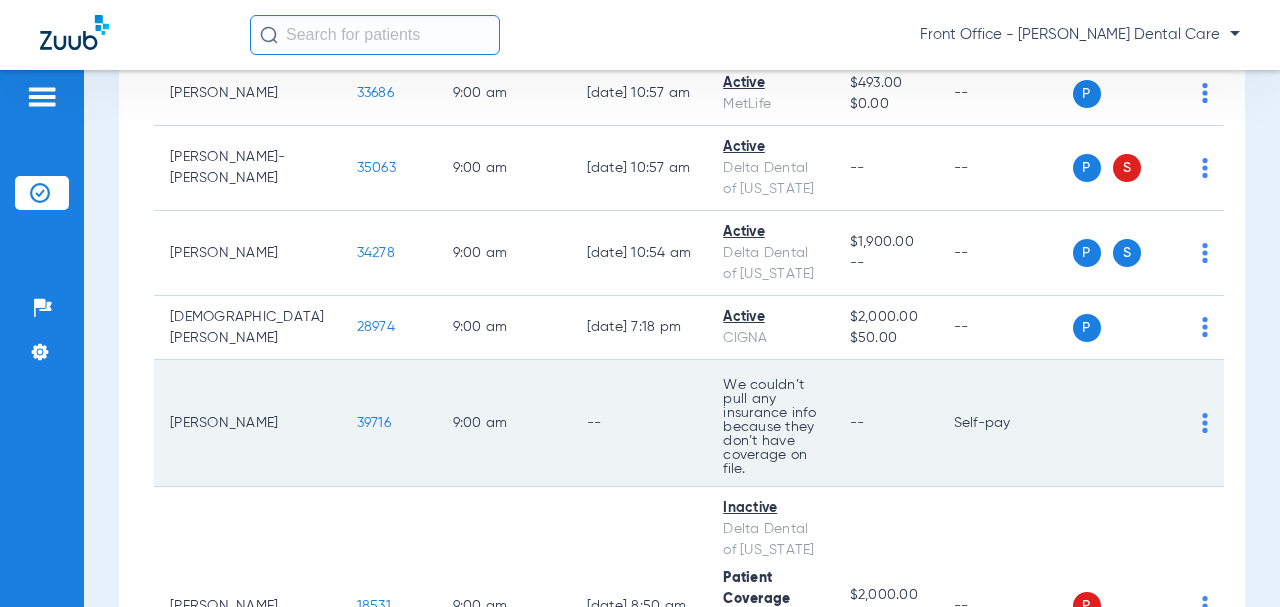 scroll, scrollTop: 2900, scrollLeft: 0, axis: vertical 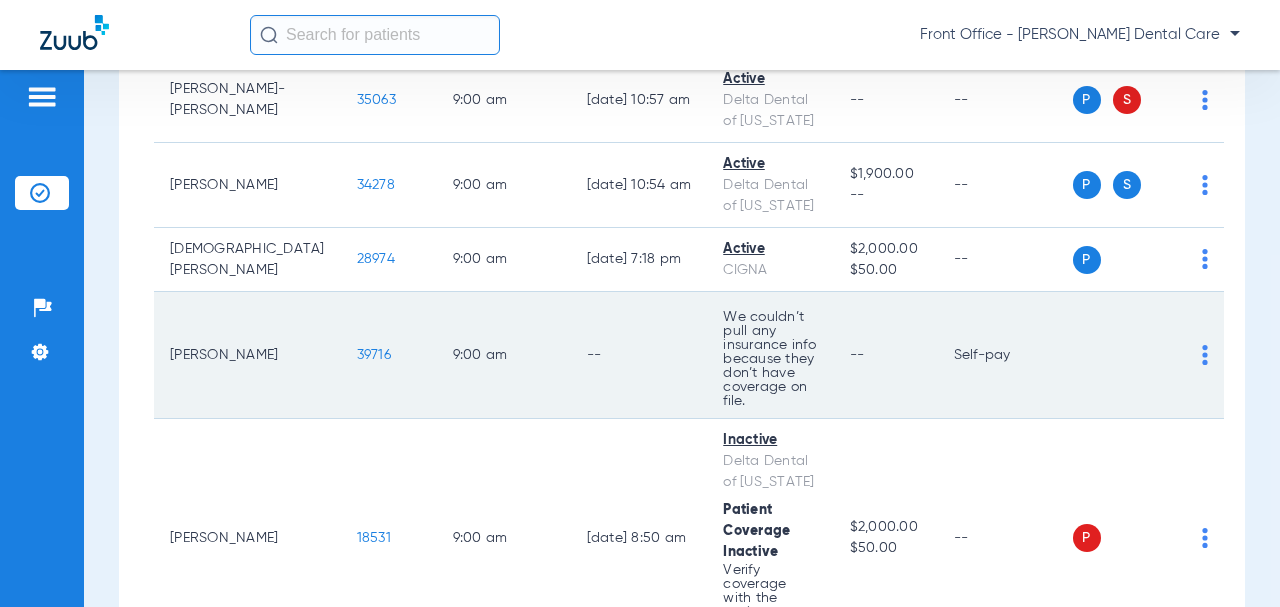 click on "39716" 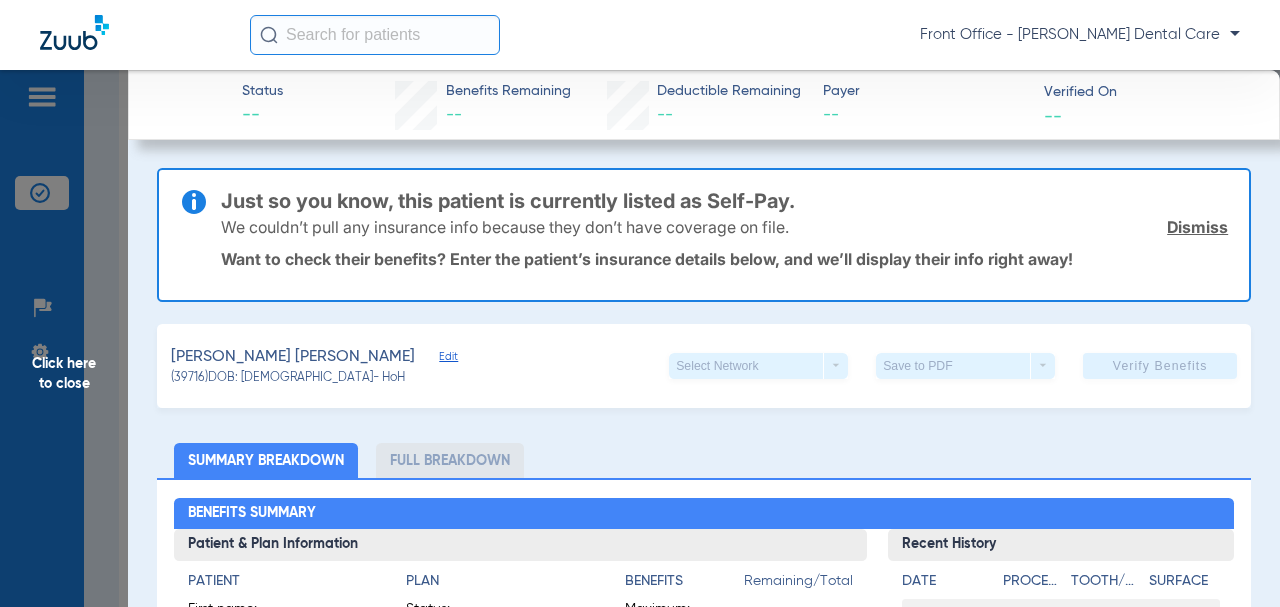 click on "Click here to close" 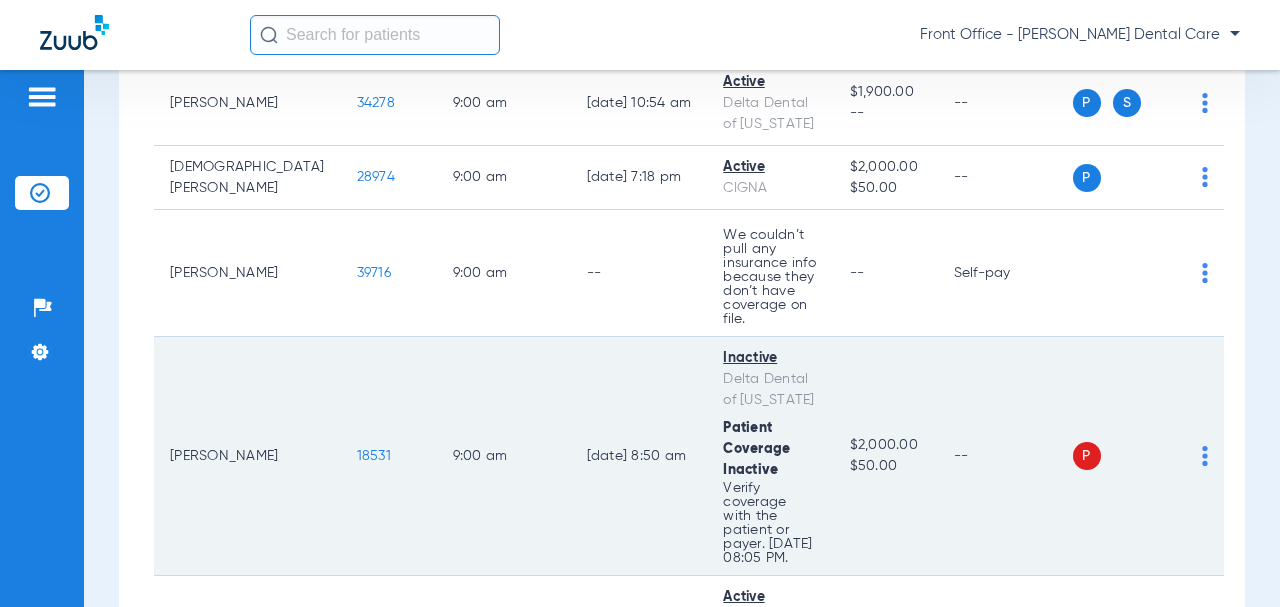 scroll, scrollTop: 3000, scrollLeft: 0, axis: vertical 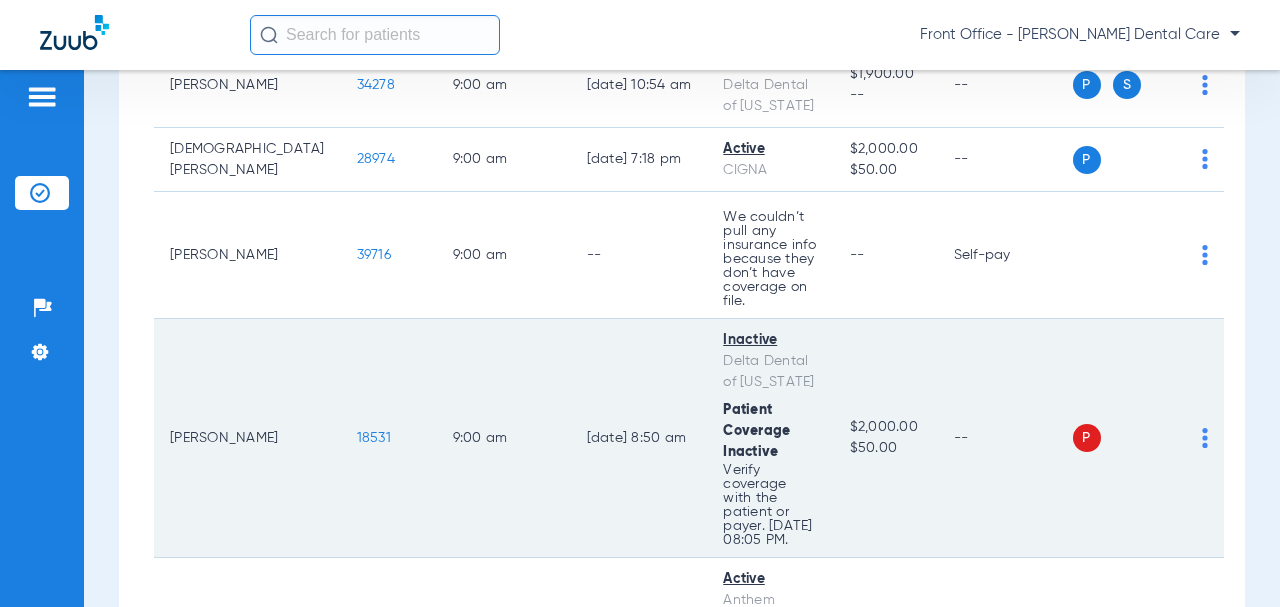 click on "18531" 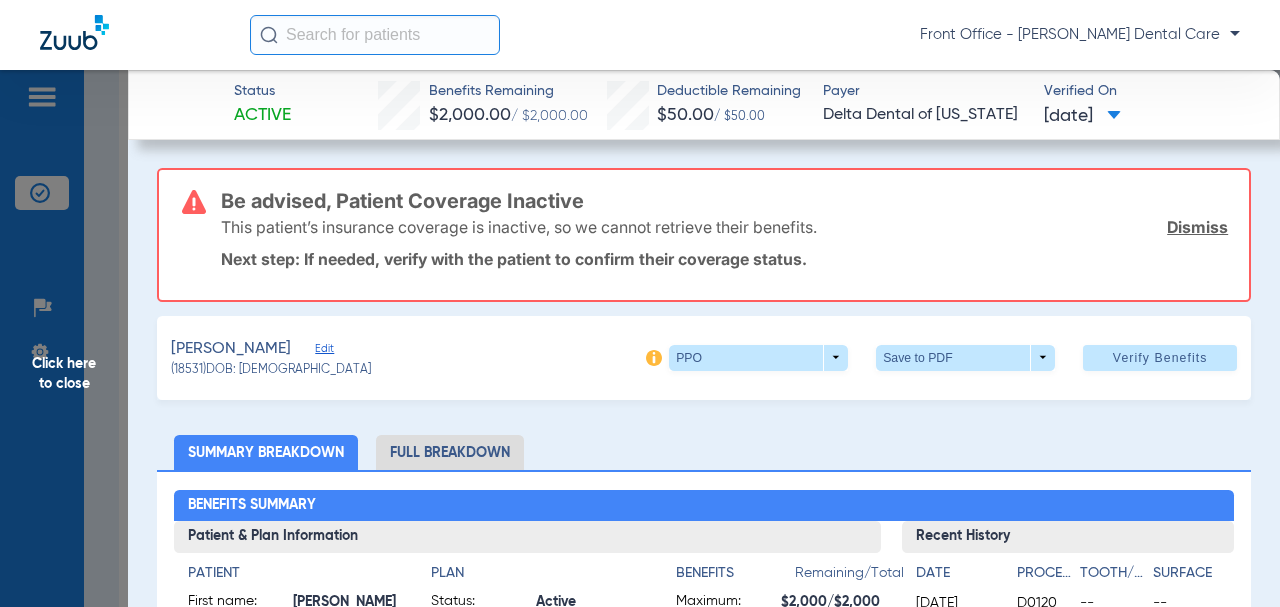 click on "Click here to close" 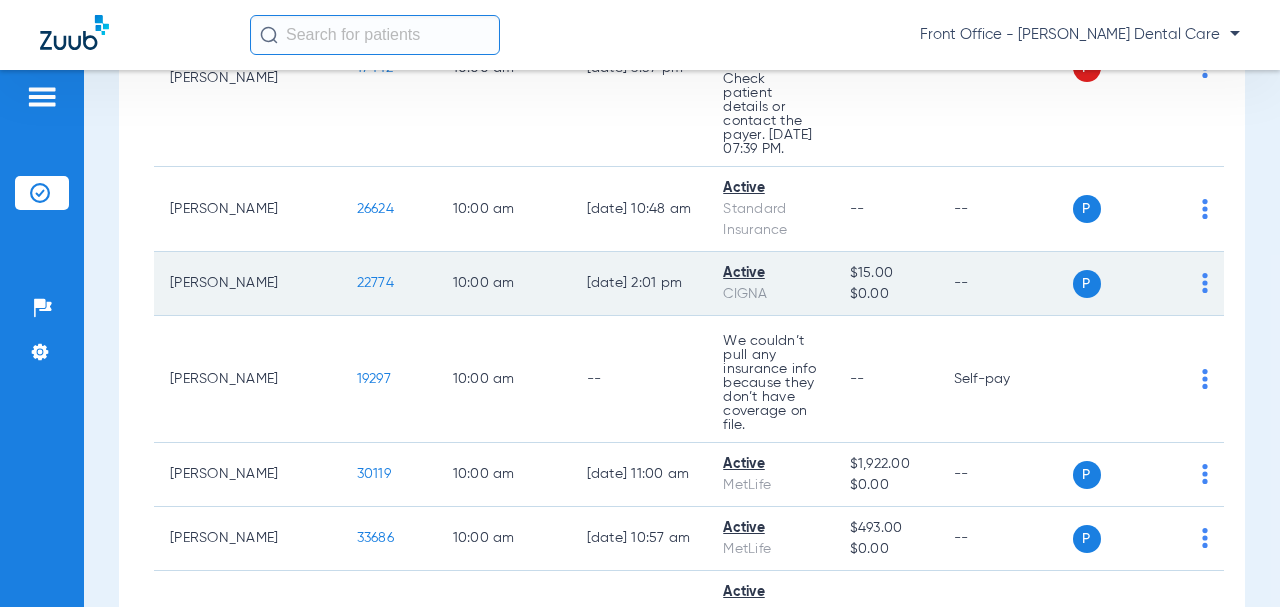 scroll, scrollTop: 3600, scrollLeft: 0, axis: vertical 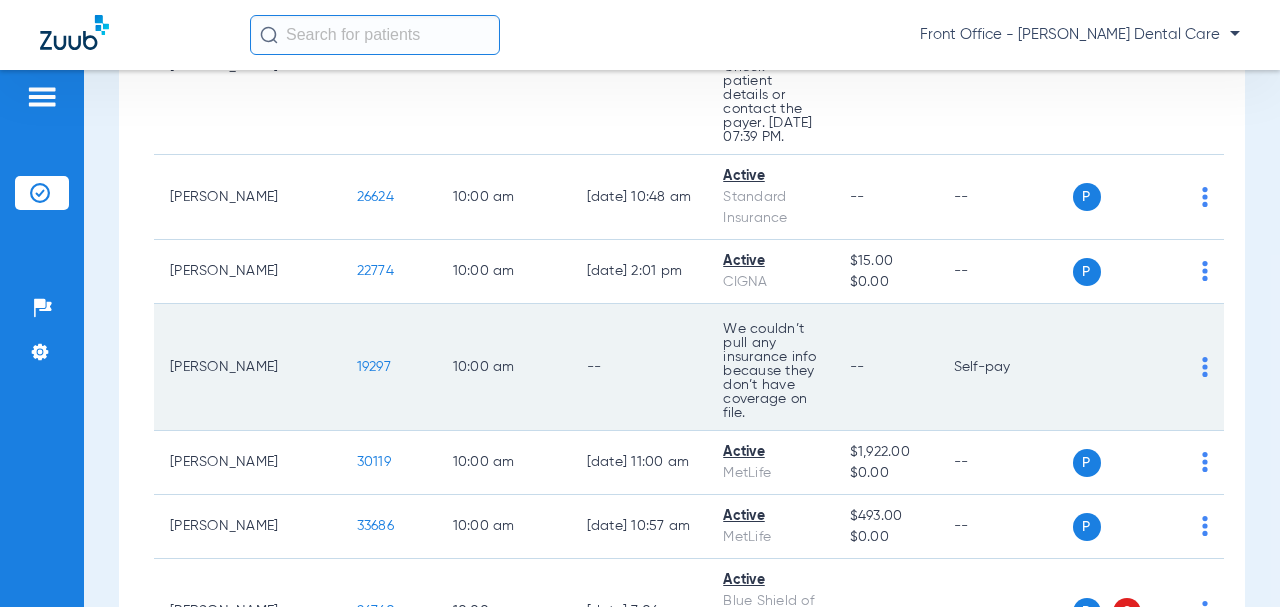 click on "19297" 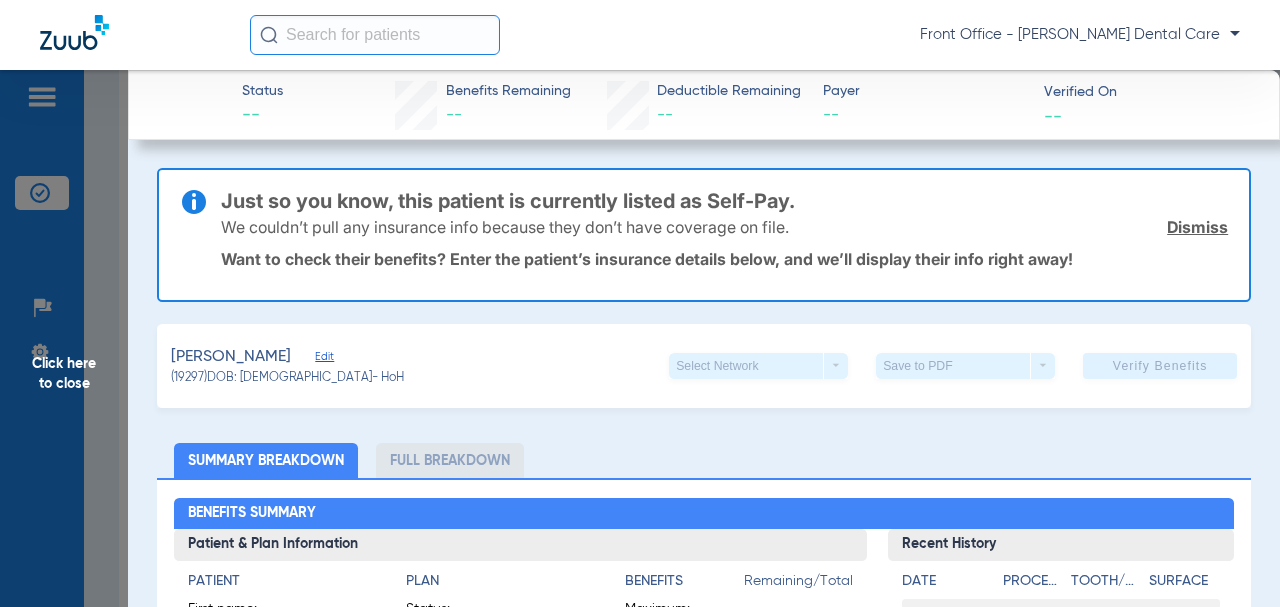 click on "Click here to close" 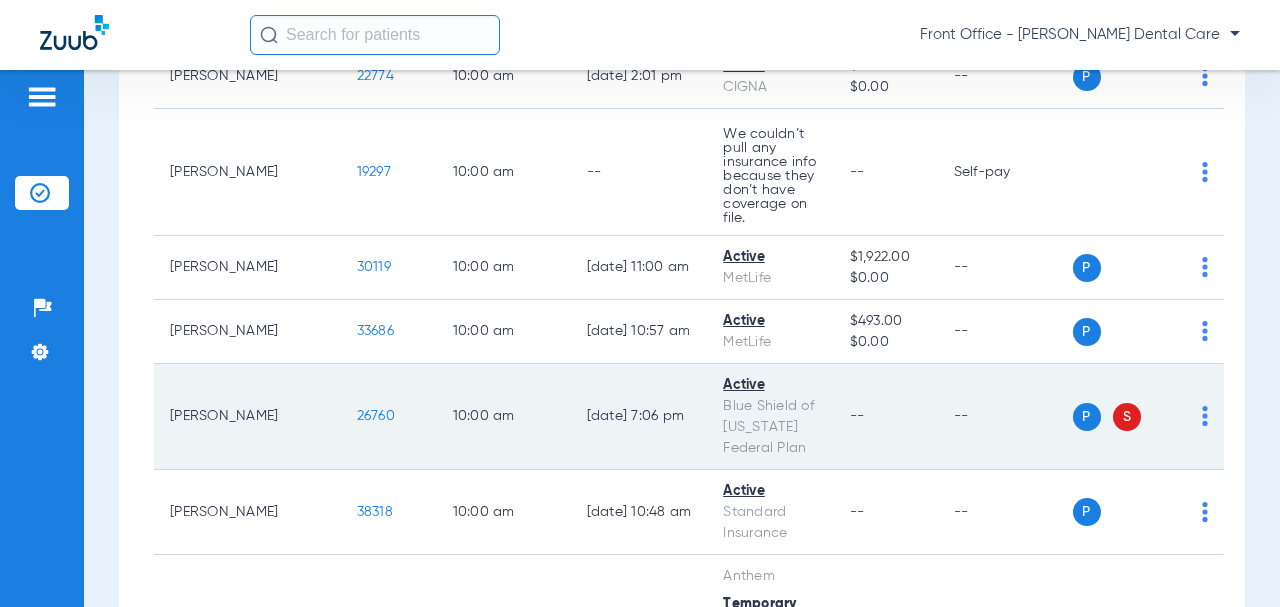 scroll, scrollTop: 3800, scrollLeft: 0, axis: vertical 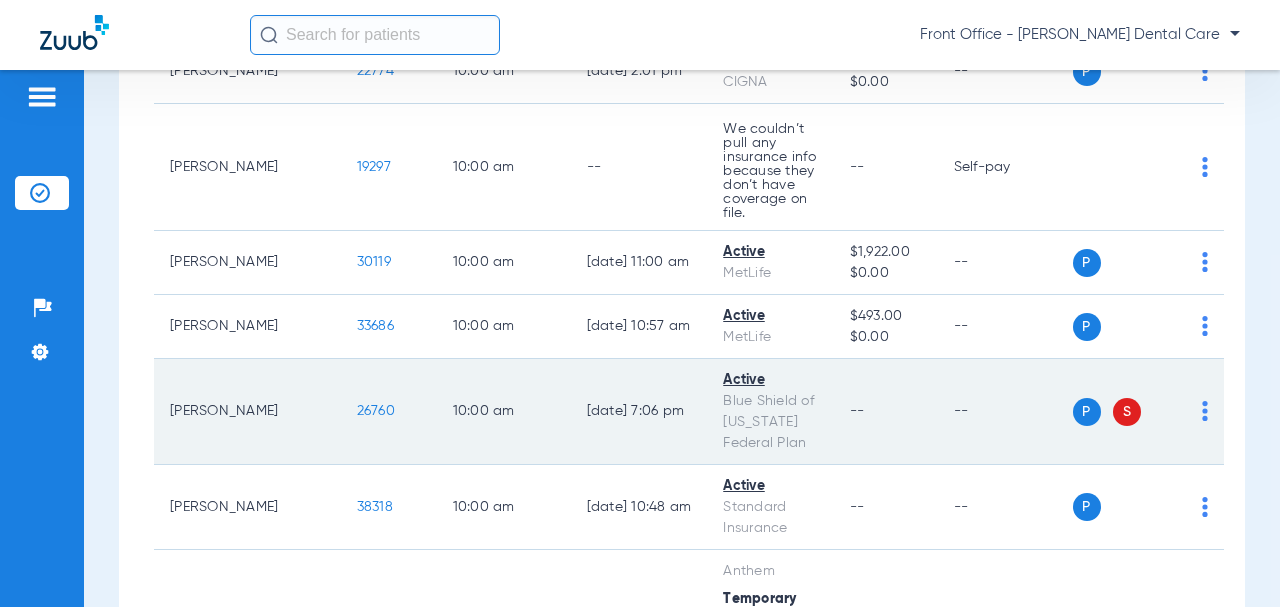 click on "26760" 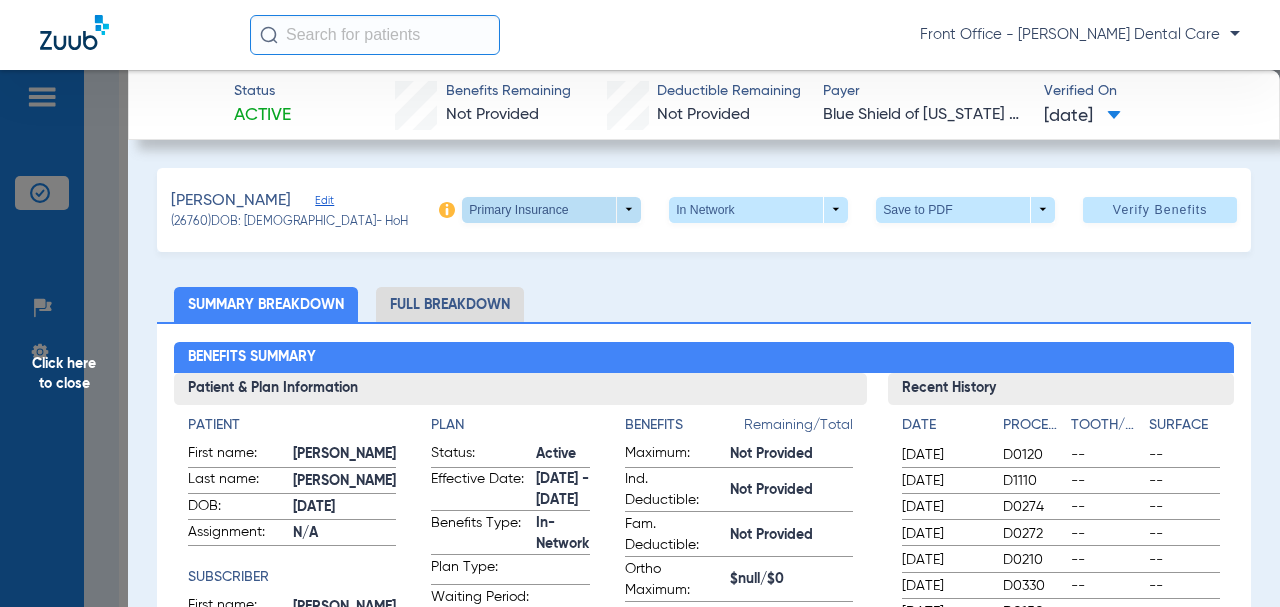 click 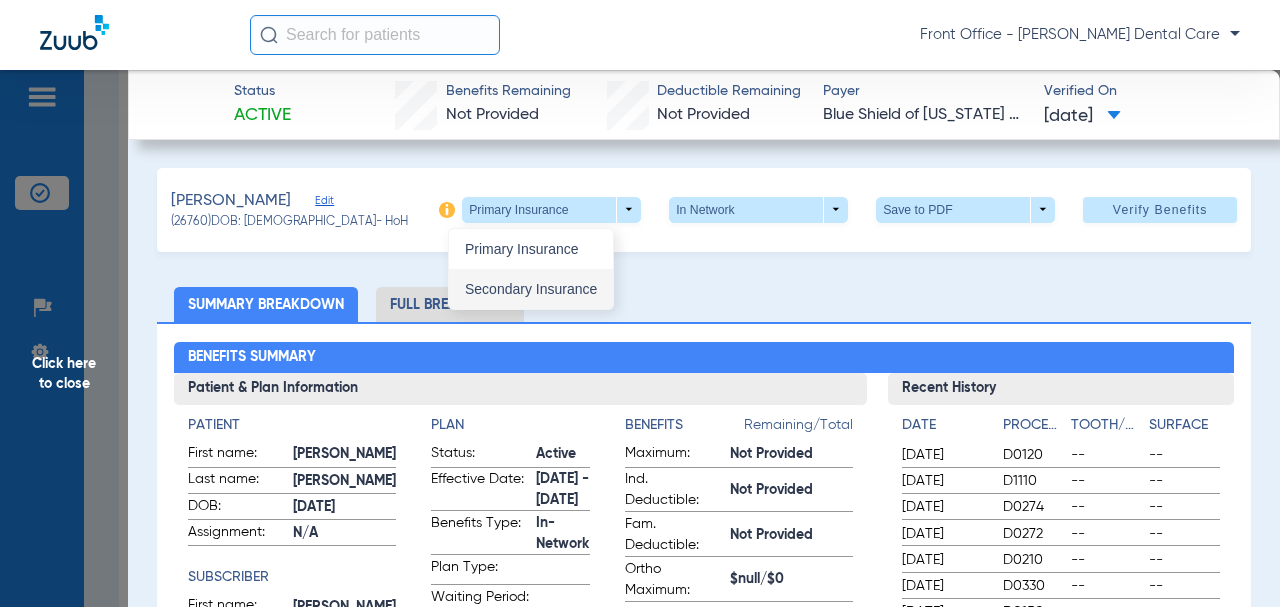 click on "Secondary Insurance" at bounding box center (531, 289) 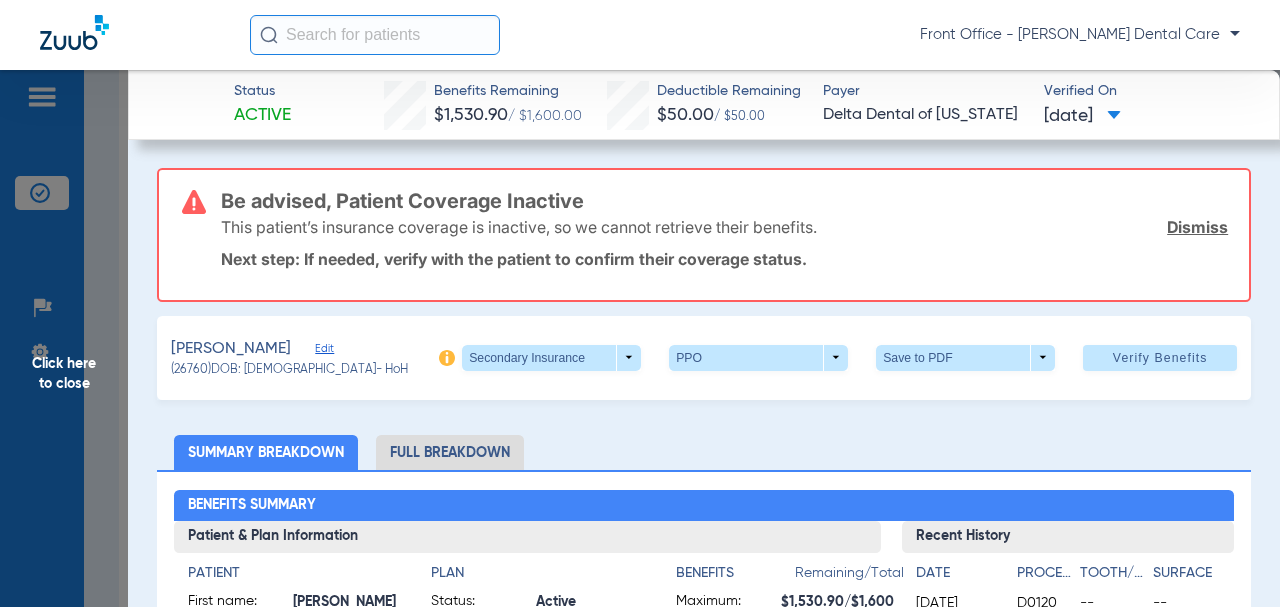 click on "Click here to close" 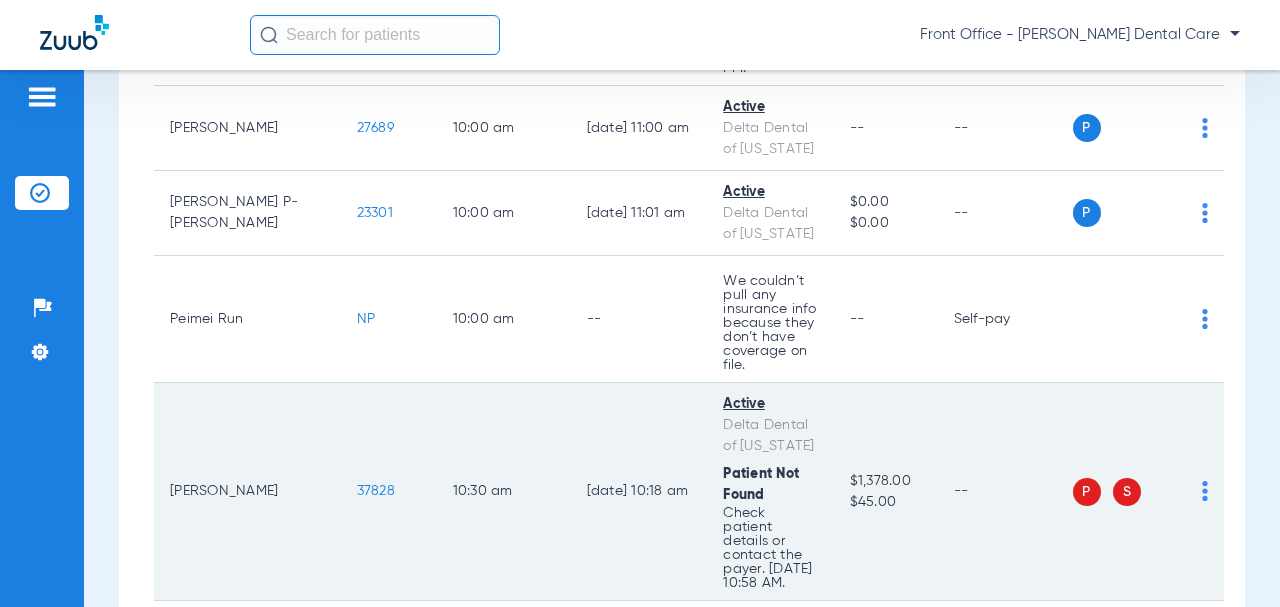 scroll, scrollTop: 4500, scrollLeft: 0, axis: vertical 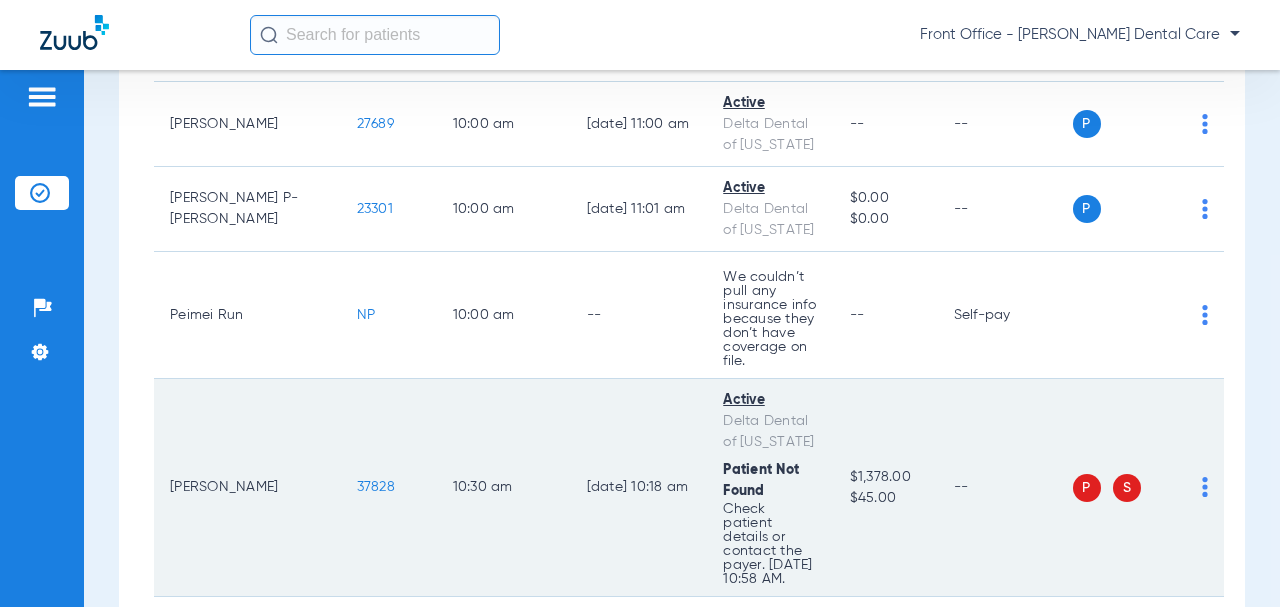 click on "37828" 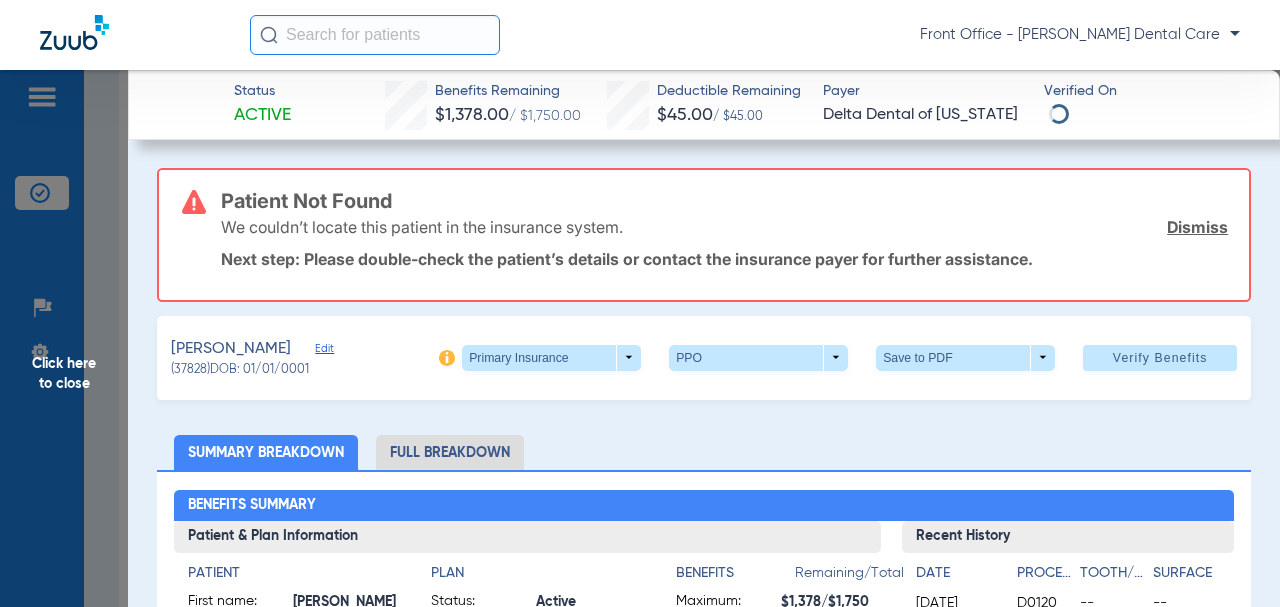 type on "[PERSON_NAME]" 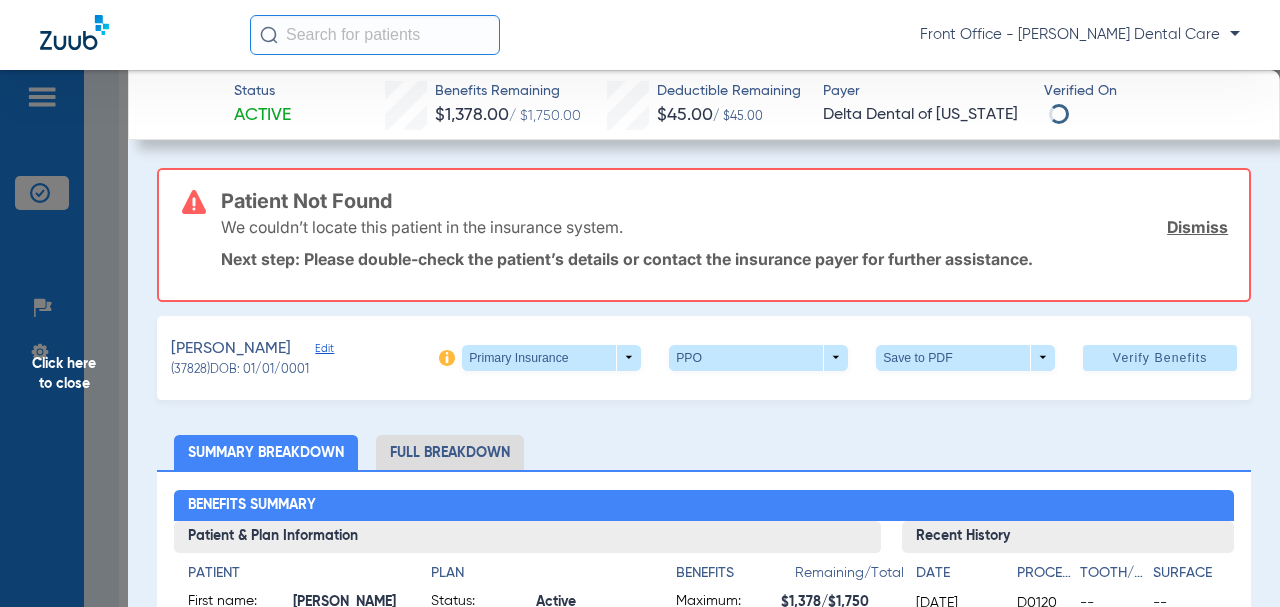 type on "[PERSON_NAME]" 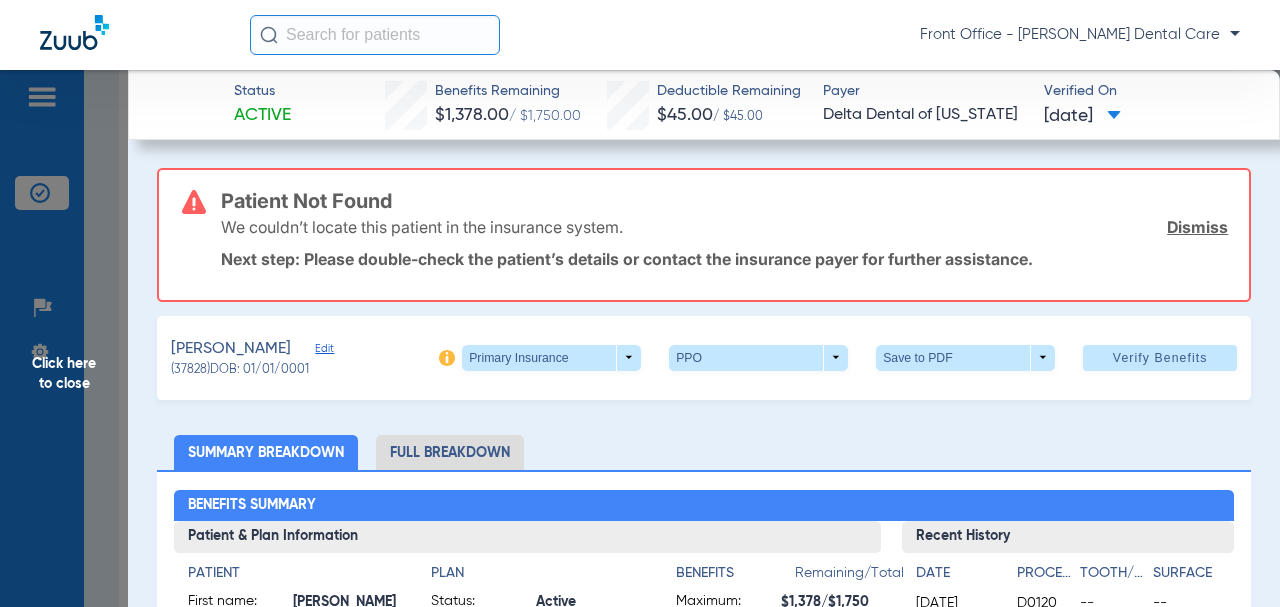 click on "Edit" 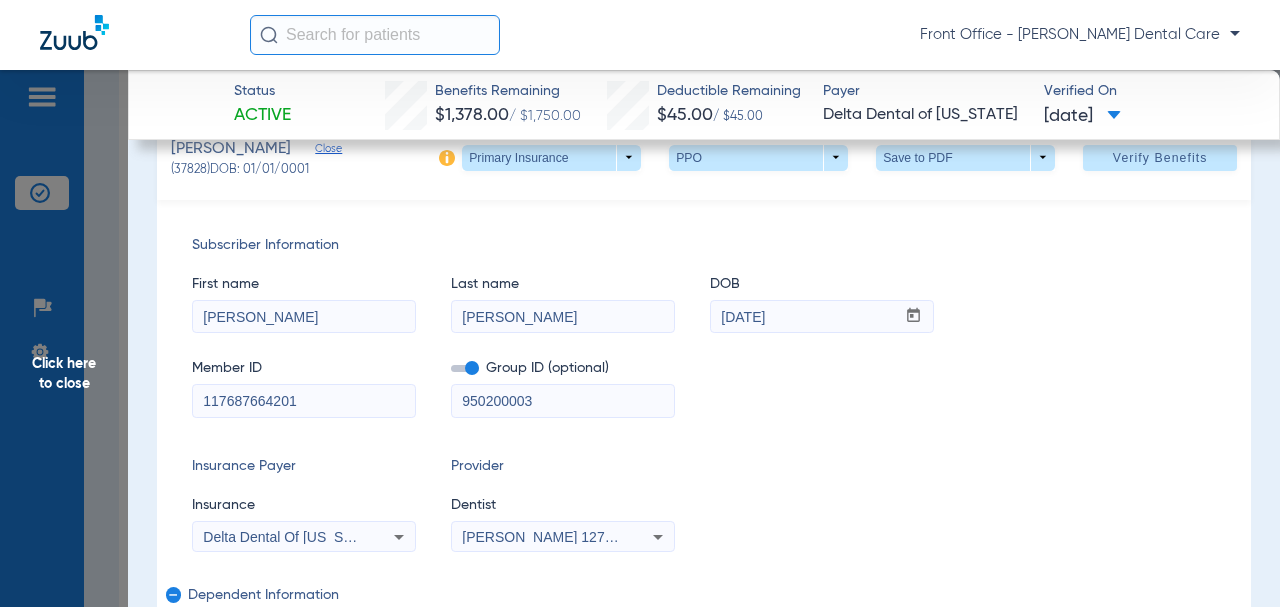 scroll, scrollTop: 300, scrollLeft: 0, axis: vertical 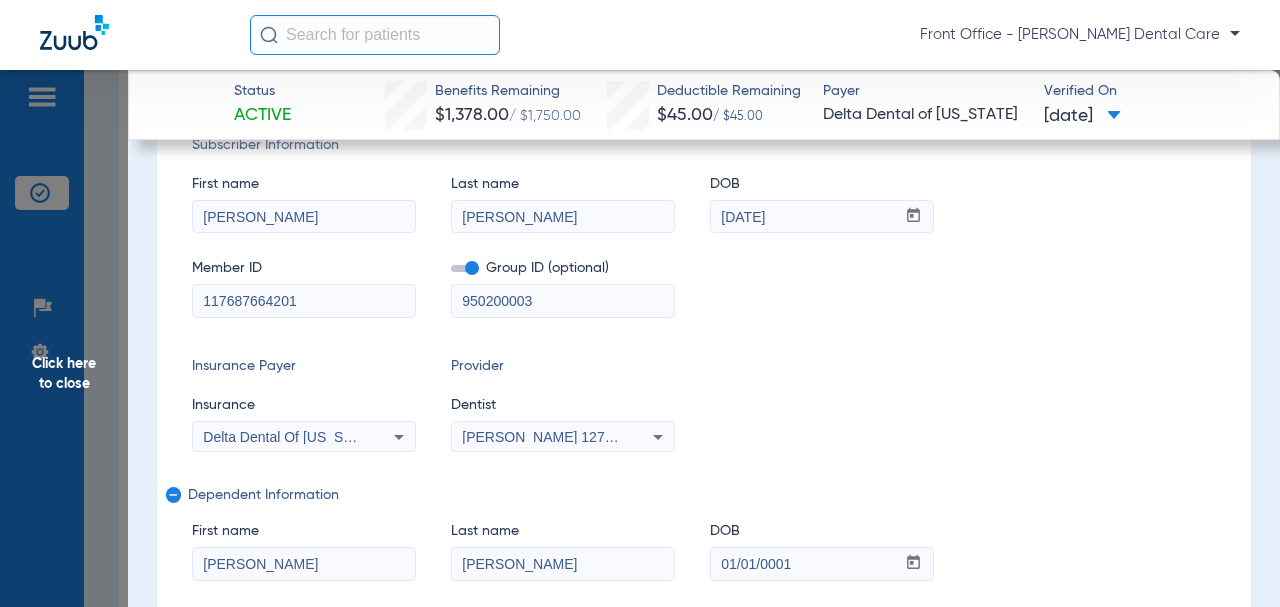 click on "[PERSON_NAME]" at bounding box center (563, 217) 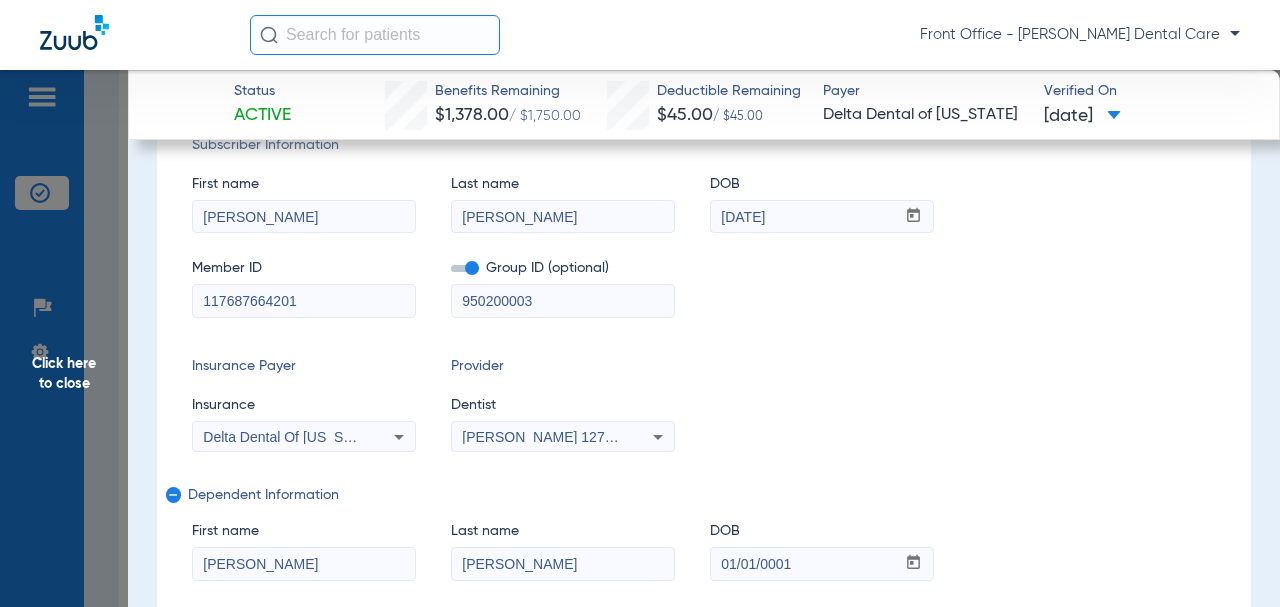type on "[PERSON_NAME]" 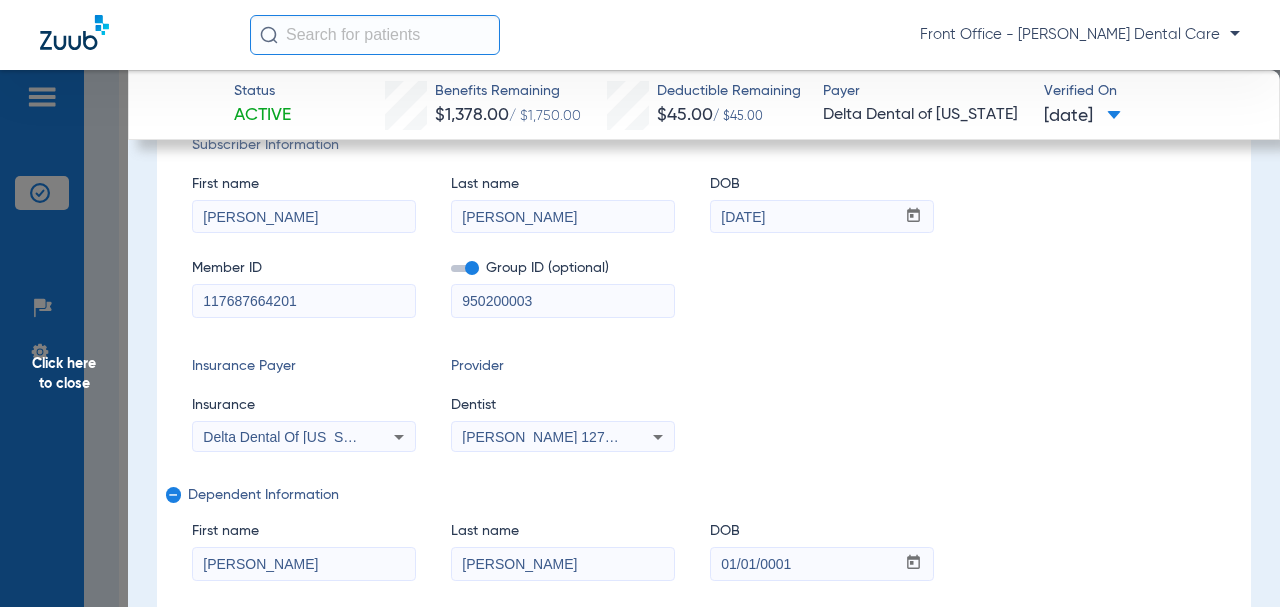 click on "Member ID  117687664201  Group ID (optional)  950200003" 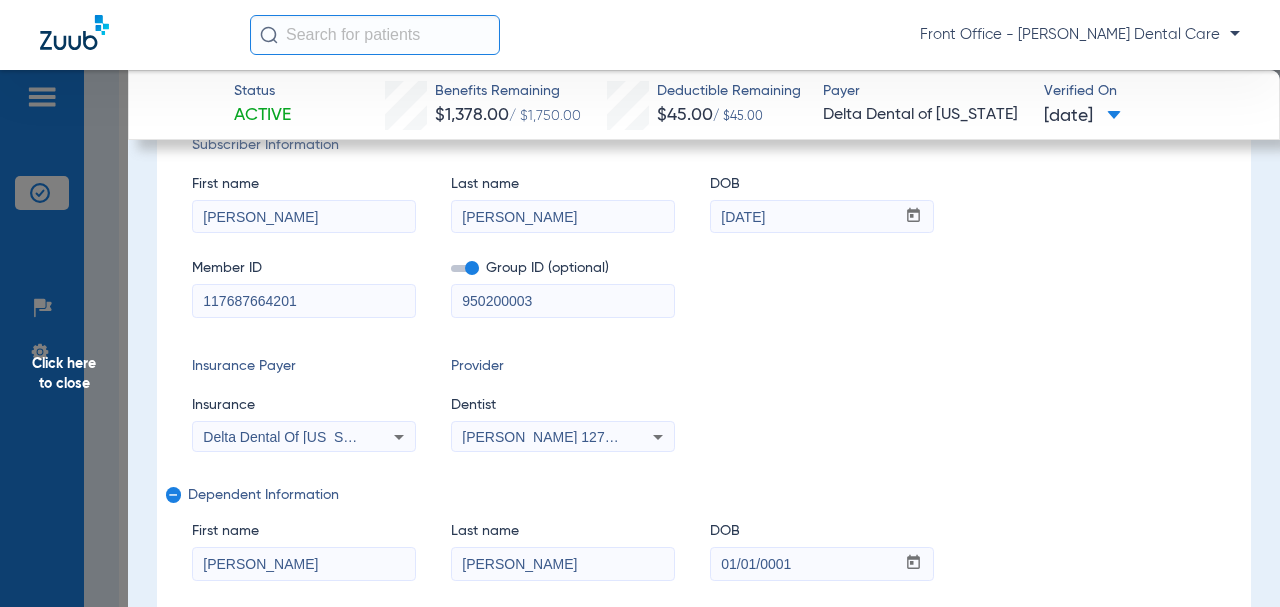 paste on "02155-01118" 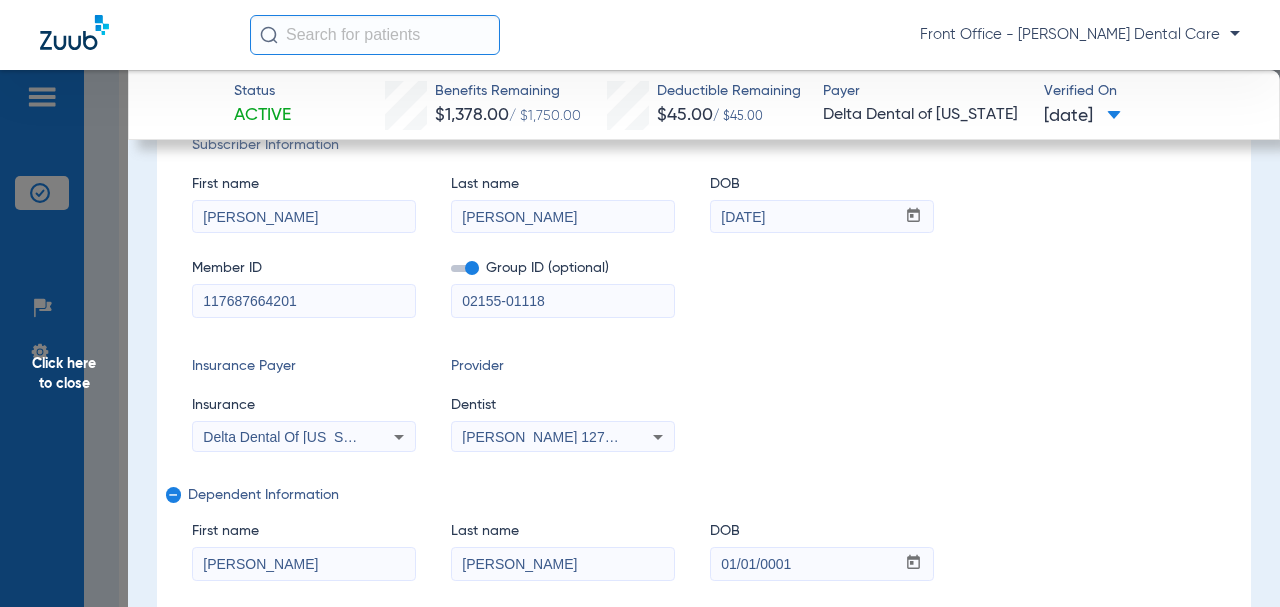 type on "02155-01118" 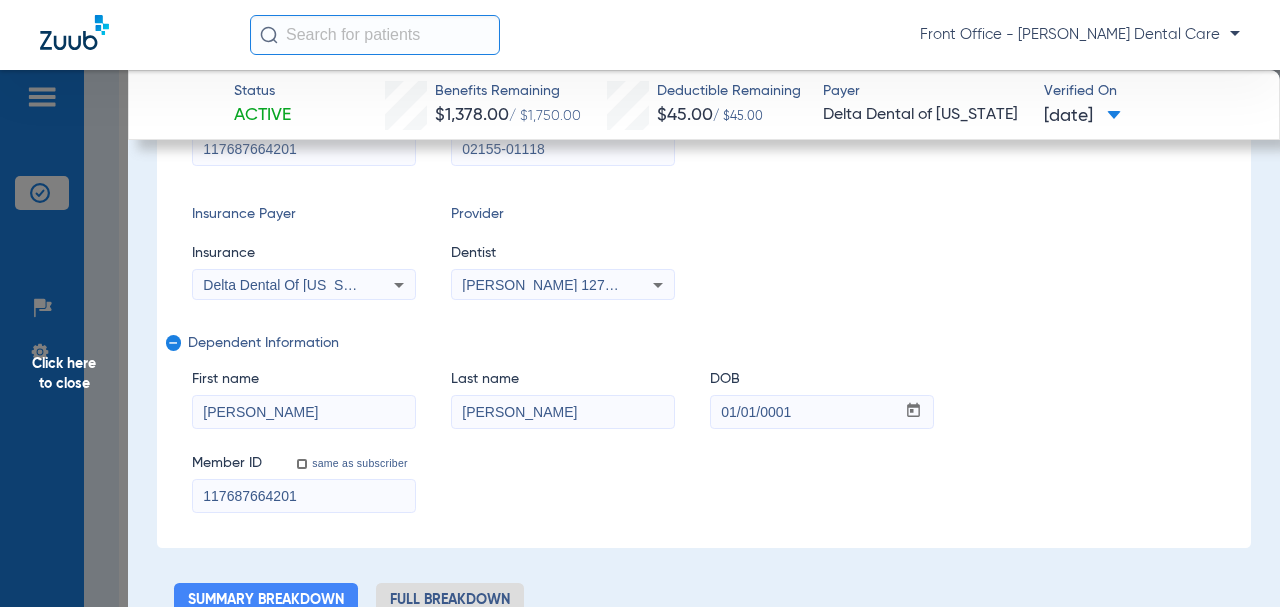 scroll, scrollTop: 500, scrollLeft: 0, axis: vertical 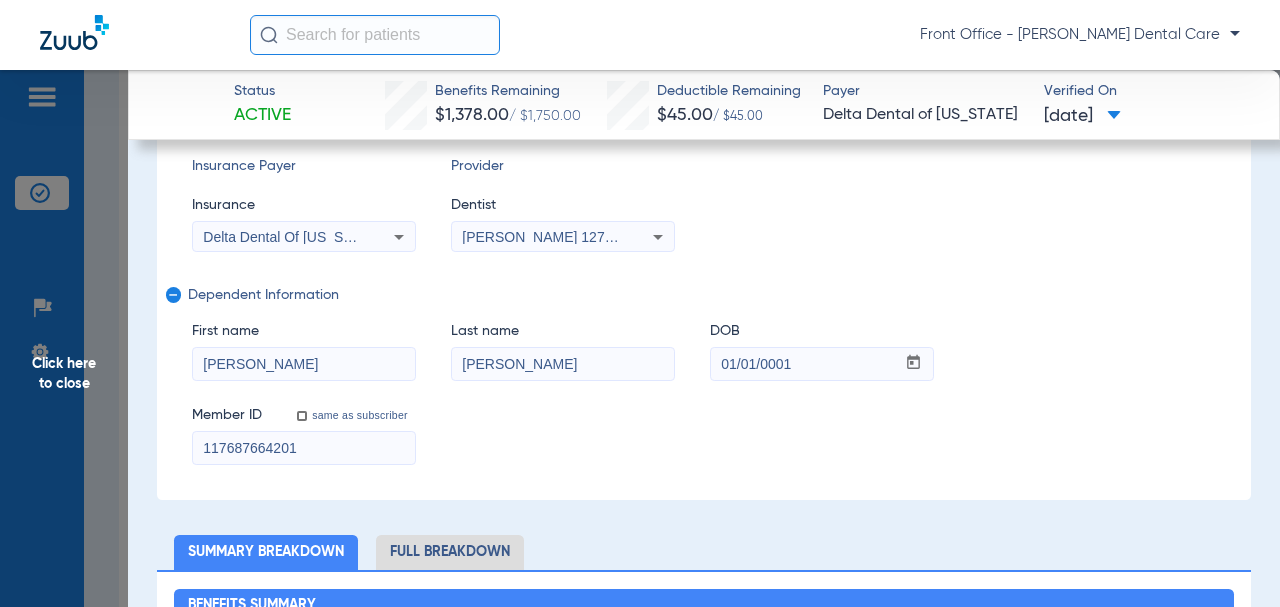 click on "[PERSON_NAME]" at bounding box center (563, 364) 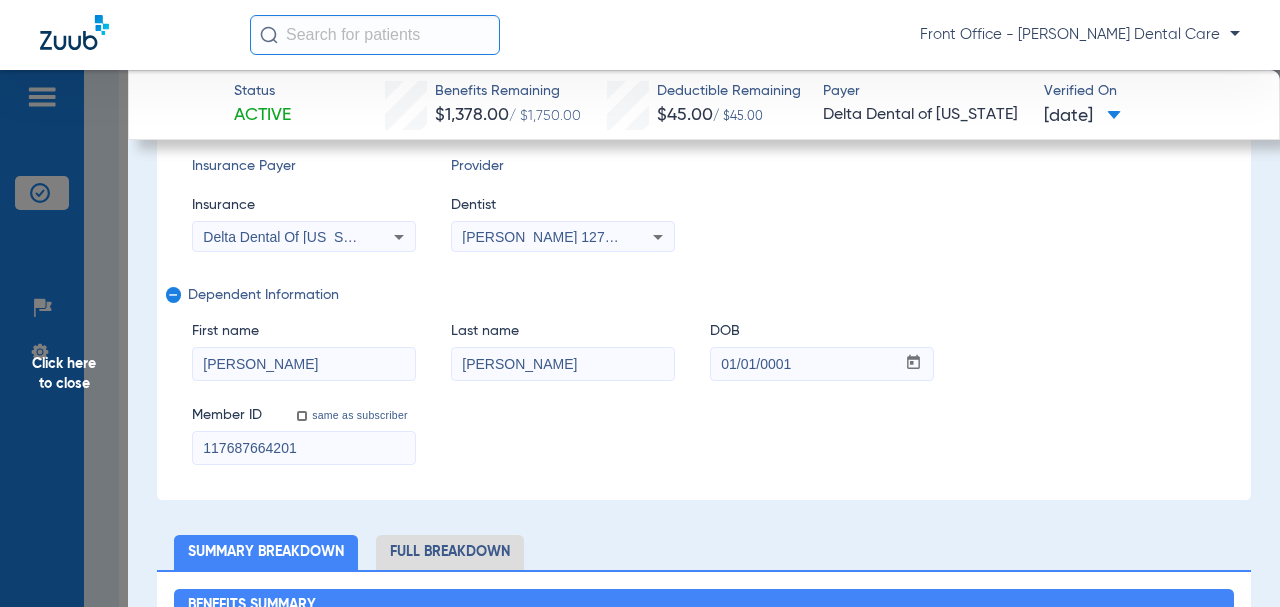 paste on "8397023403" 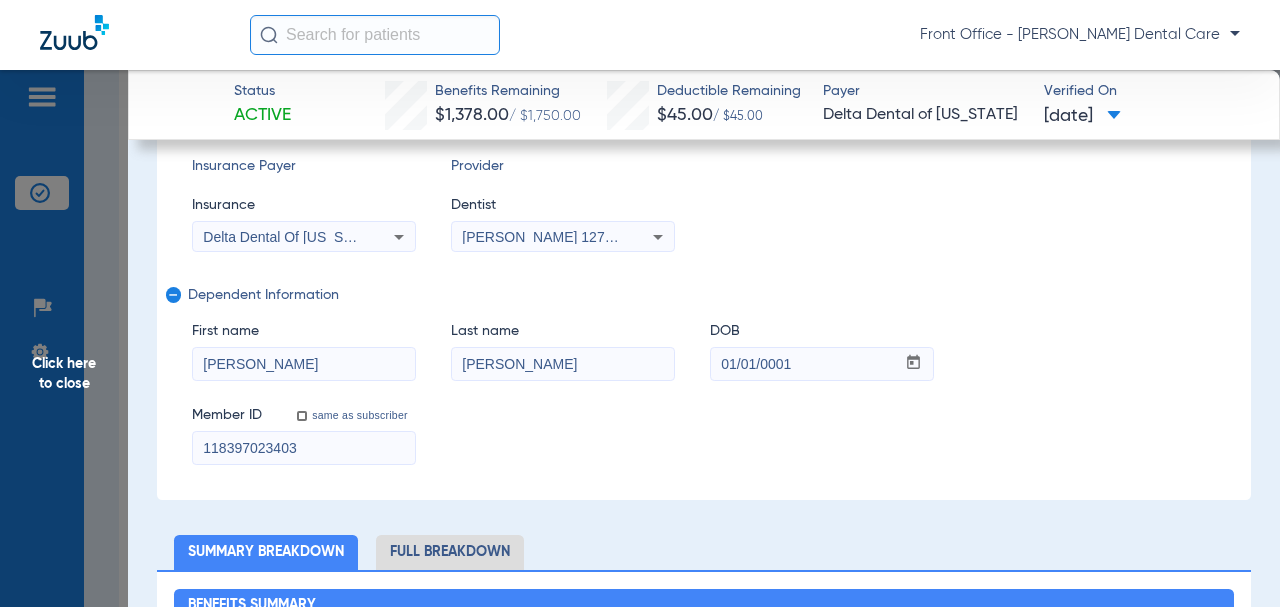 type on "118397023403" 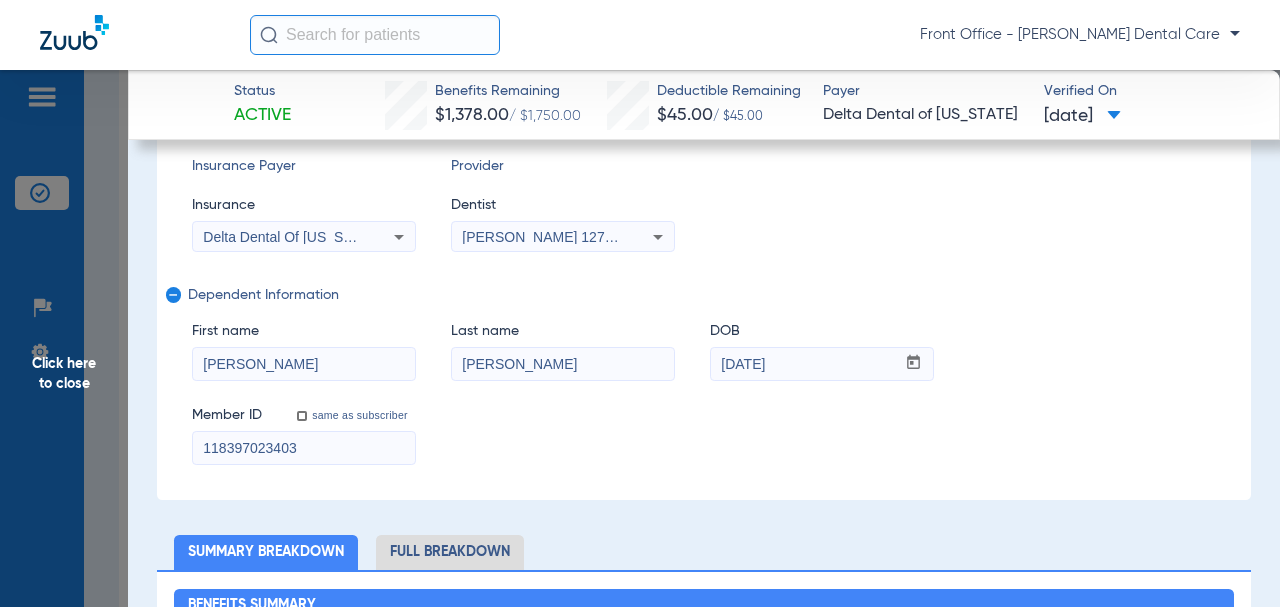 type on "[DATE]" 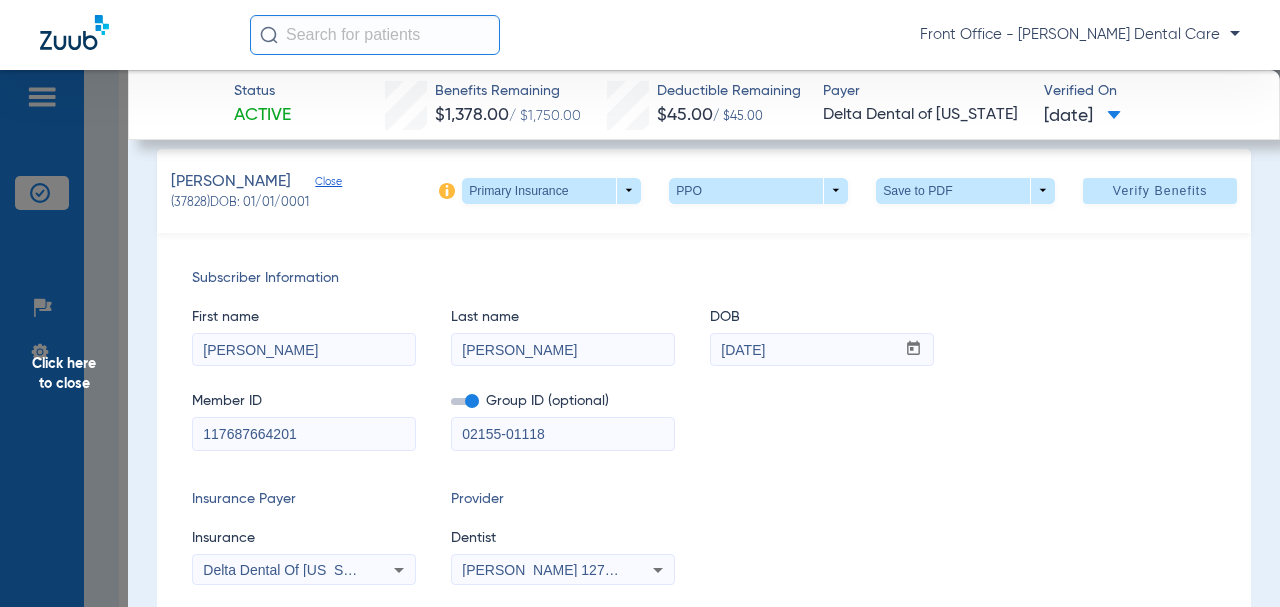 scroll, scrollTop: 200, scrollLeft: 0, axis: vertical 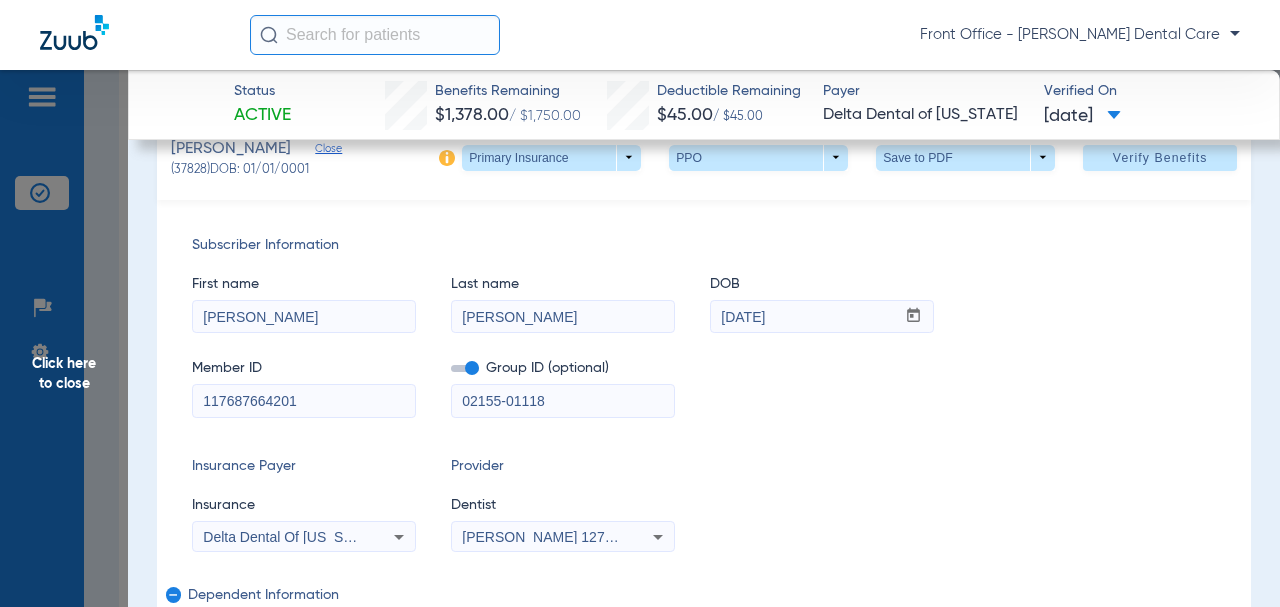 drag, startPoint x: 464, startPoint y: 399, endPoint x: 374, endPoint y: 390, distance: 90.44888 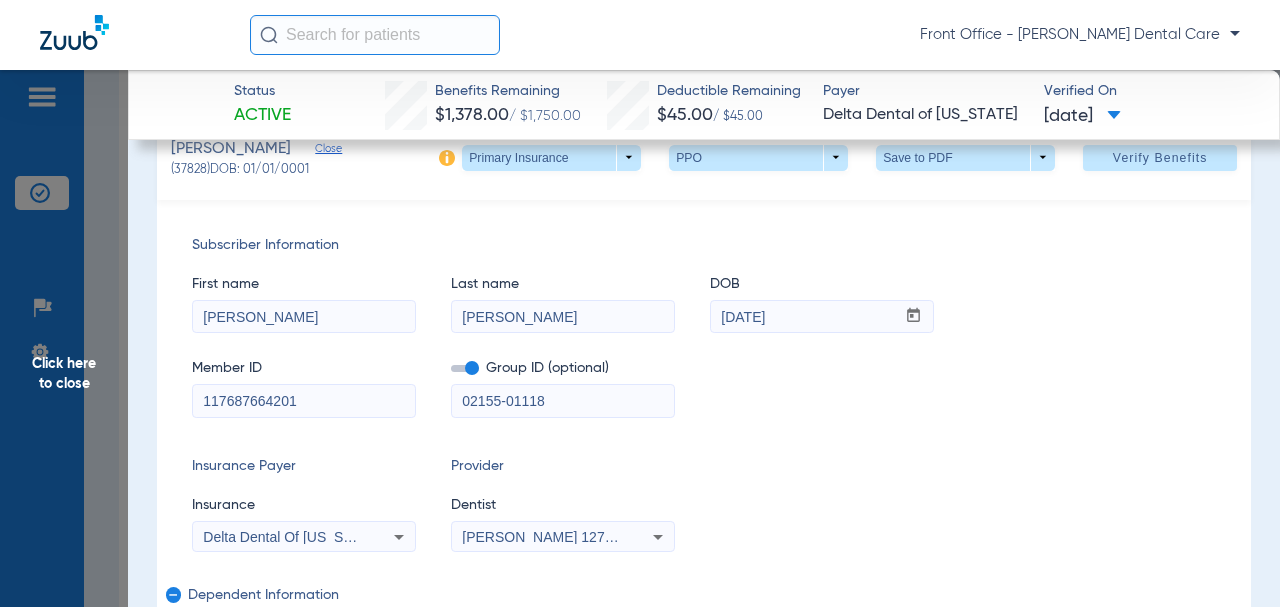 paste on "83970234" 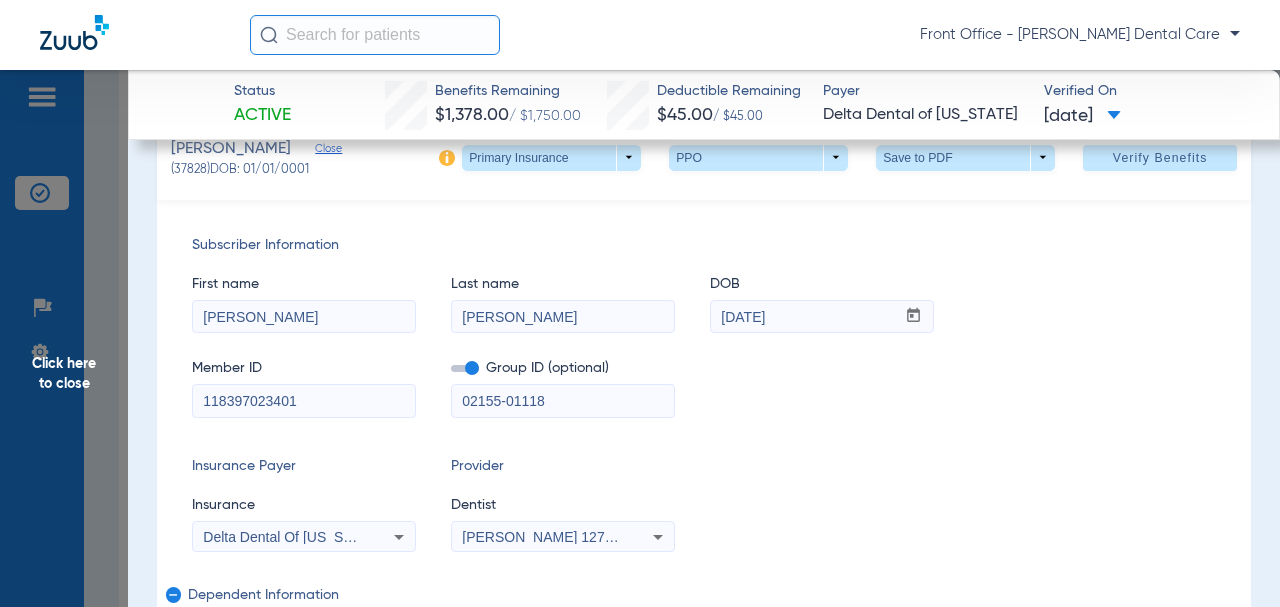 type on "118397023401" 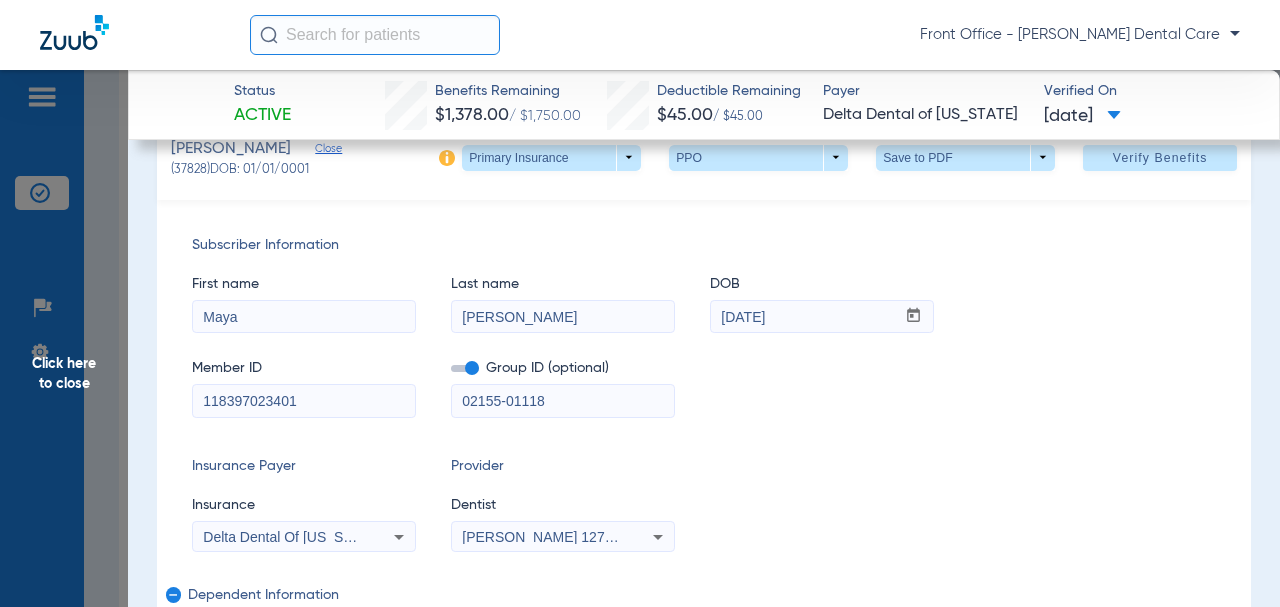 type on "Maya" 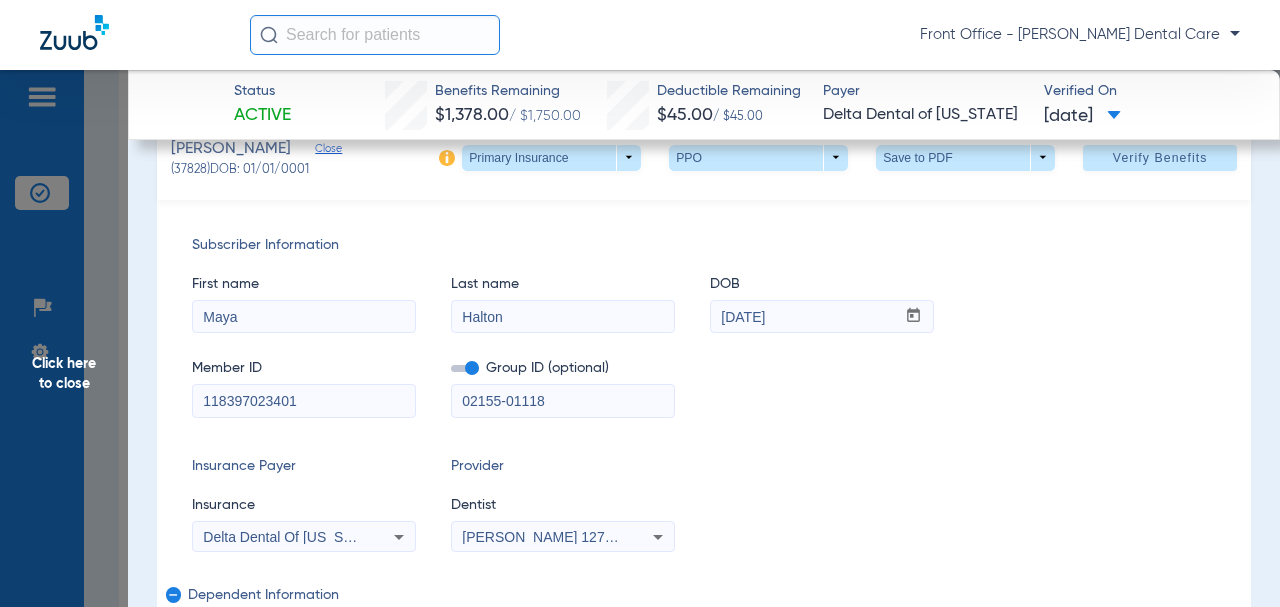 type on "Halton" 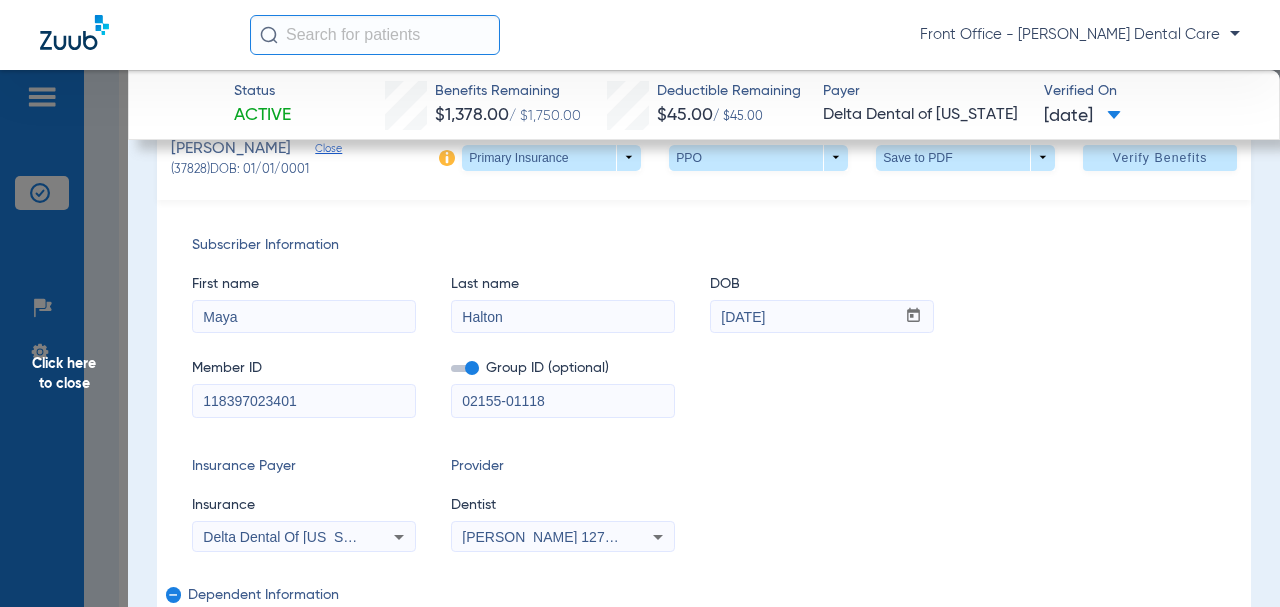 click on "mm / dd / yyyy [DATE]" 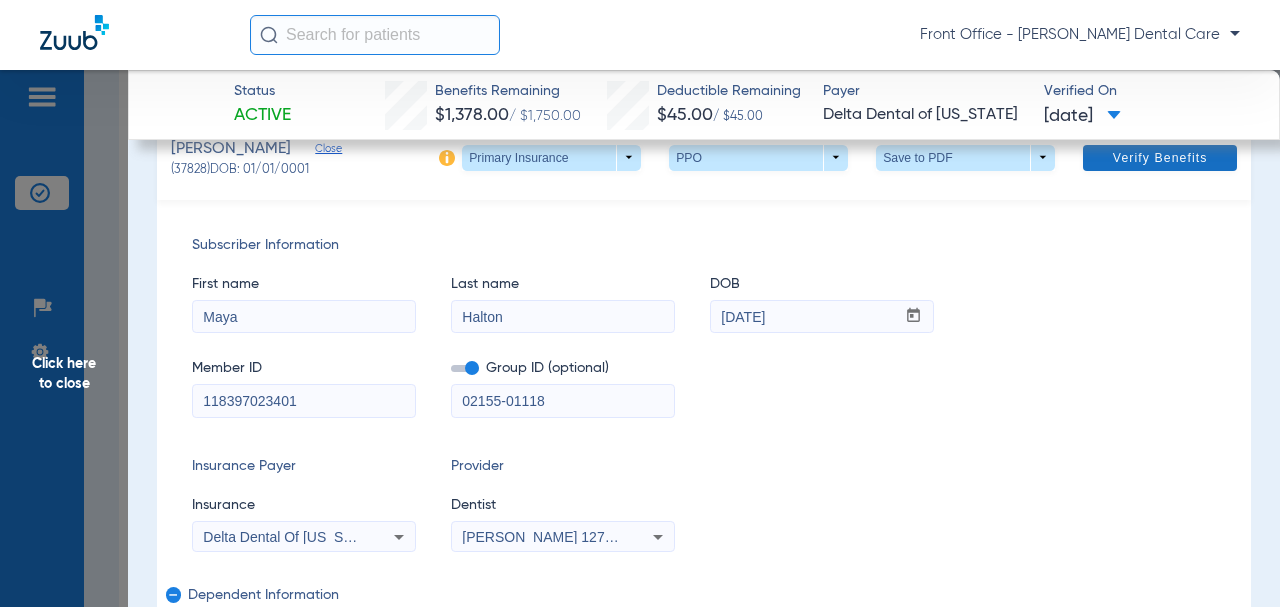 type on "[DATE]" 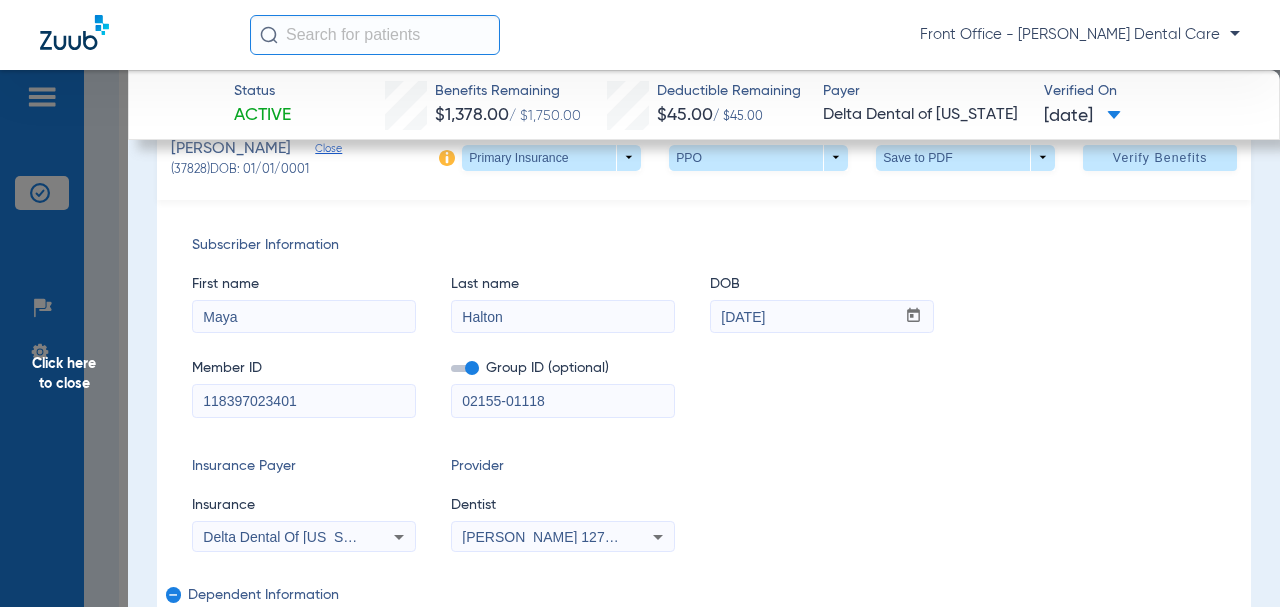 scroll, scrollTop: 0, scrollLeft: 0, axis: both 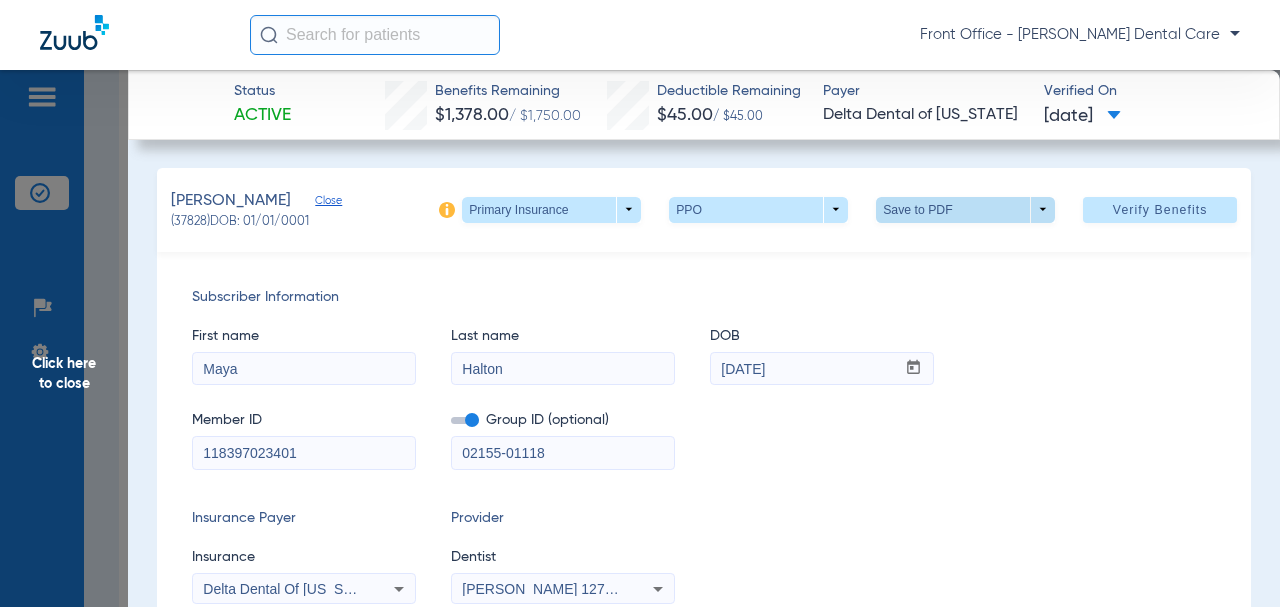 click 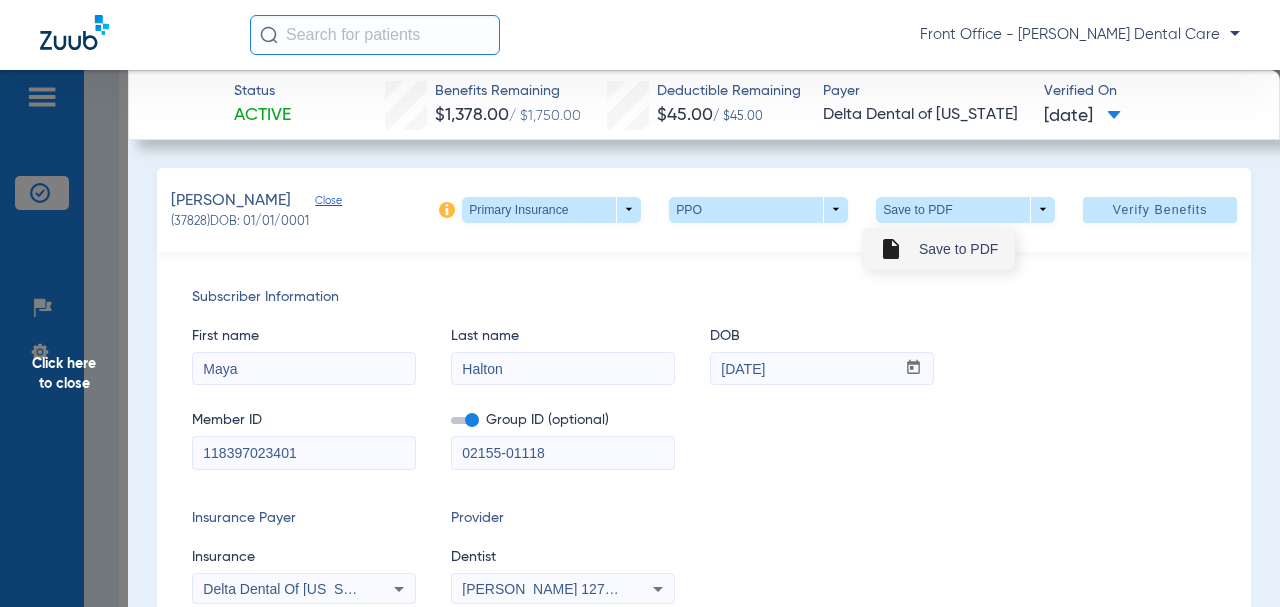 click on "insert_drive_file  Save to PDF" at bounding box center (938, 249) 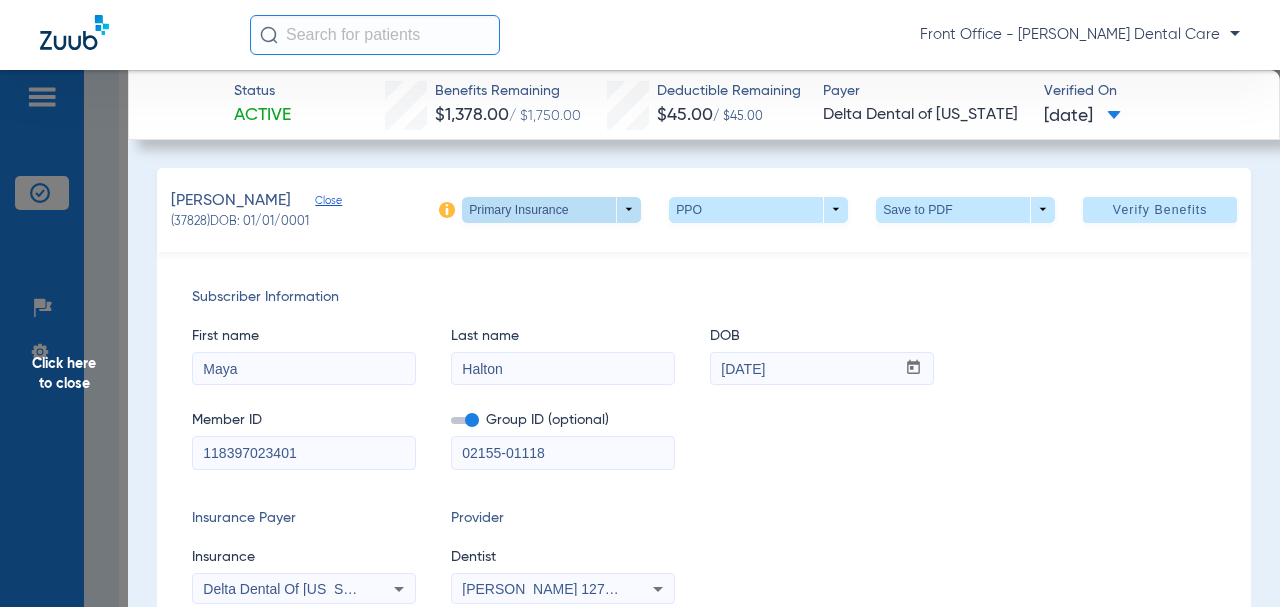 click 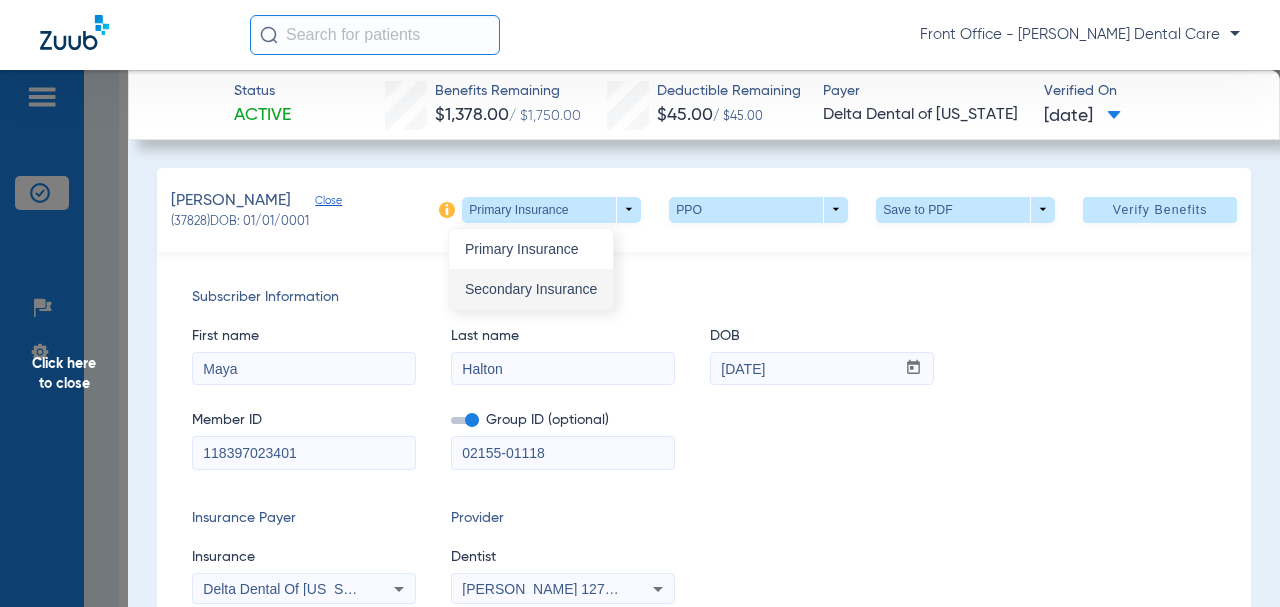 click on "Secondary Insurance" at bounding box center [531, 289] 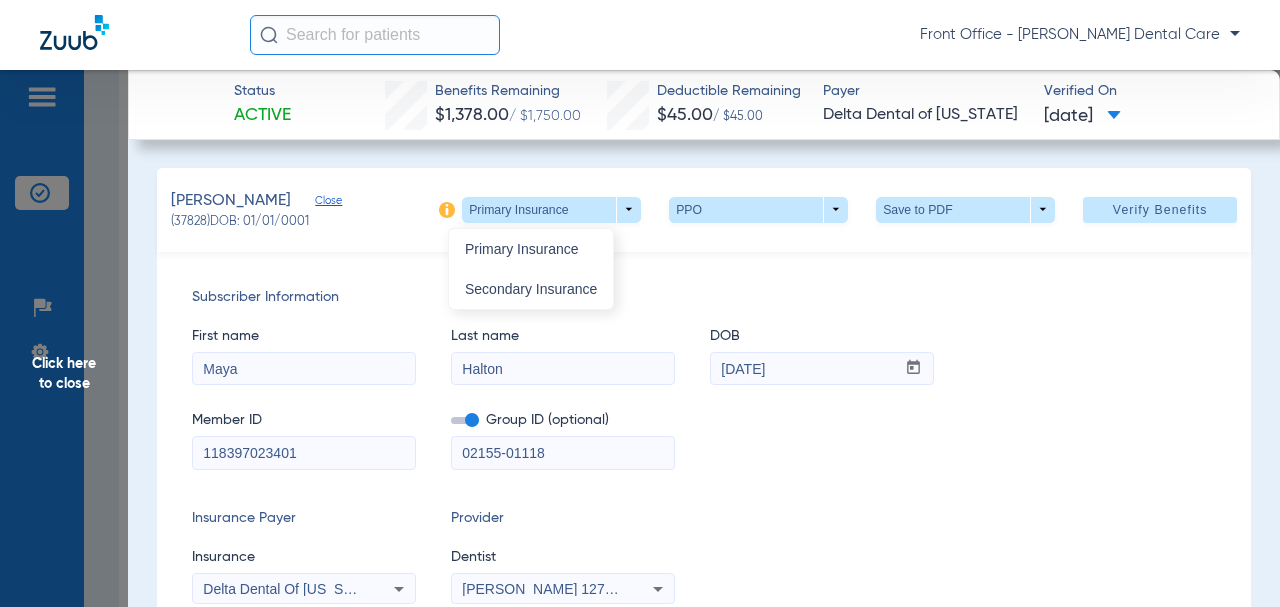 type on "Halton" 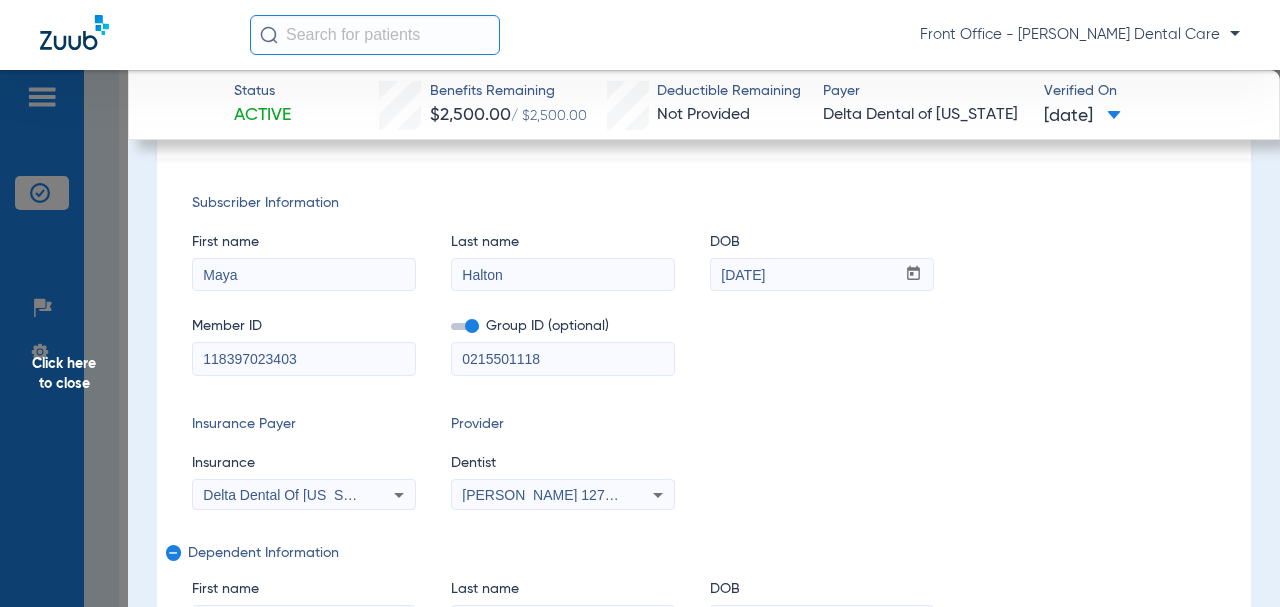 scroll, scrollTop: 300, scrollLeft: 0, axis: vertical 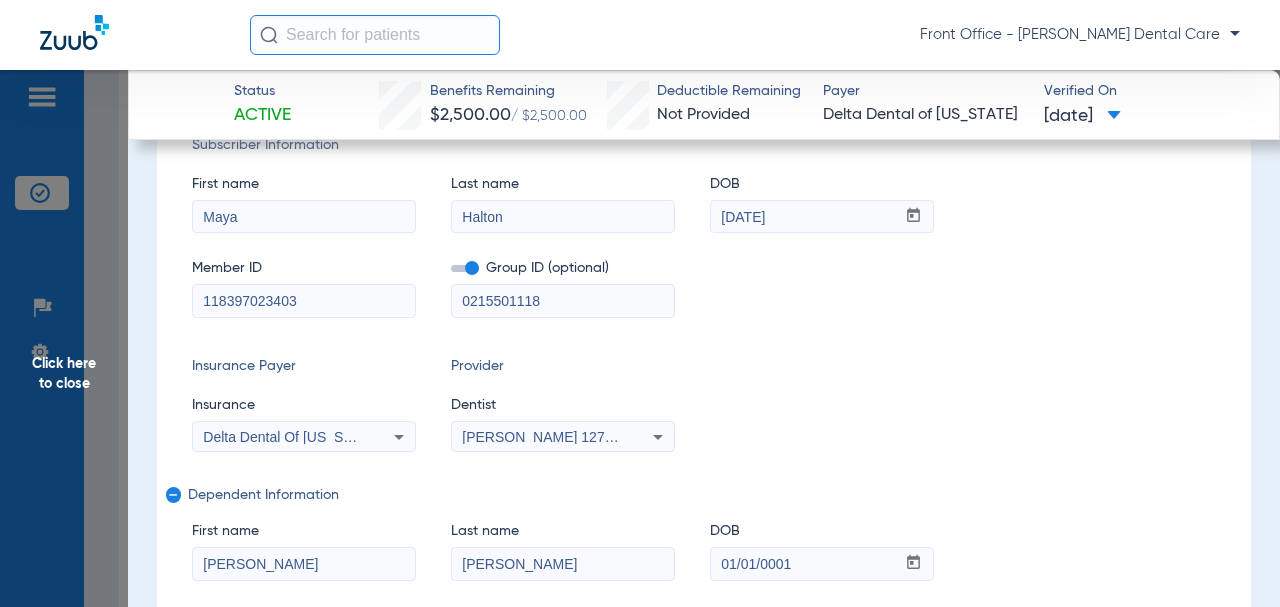 drag, startPoint x: 294, startPoint y: 204, endPoint x: 191, endPoint y: 205, distance: 103.00485 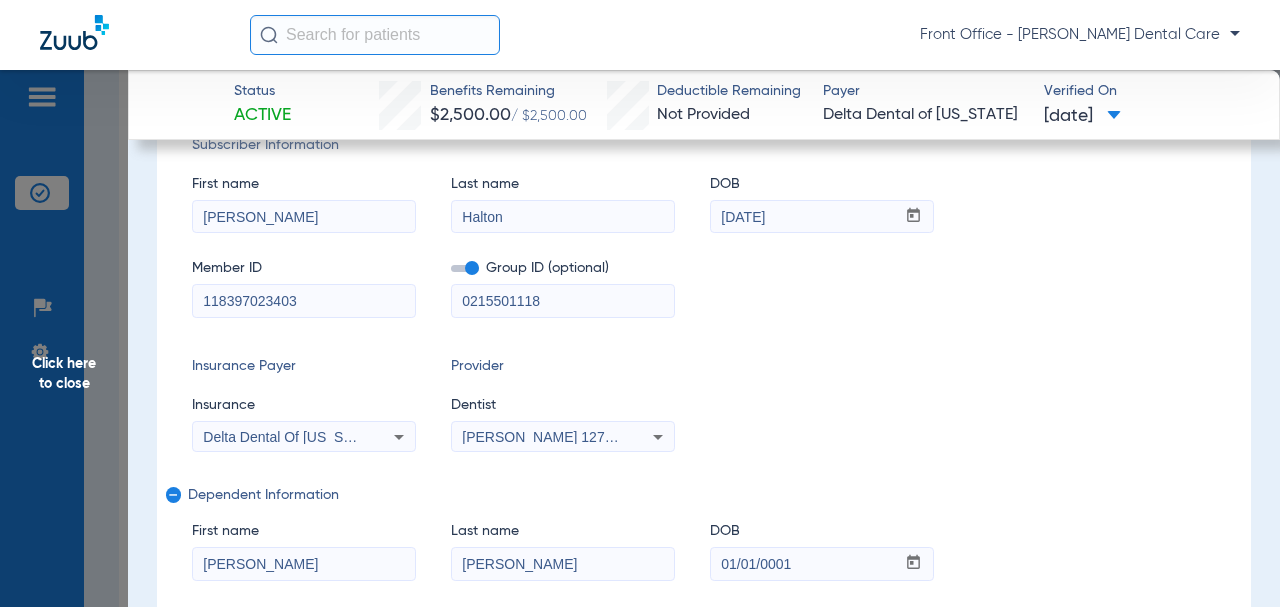 type on "[PERSON_NAME]" 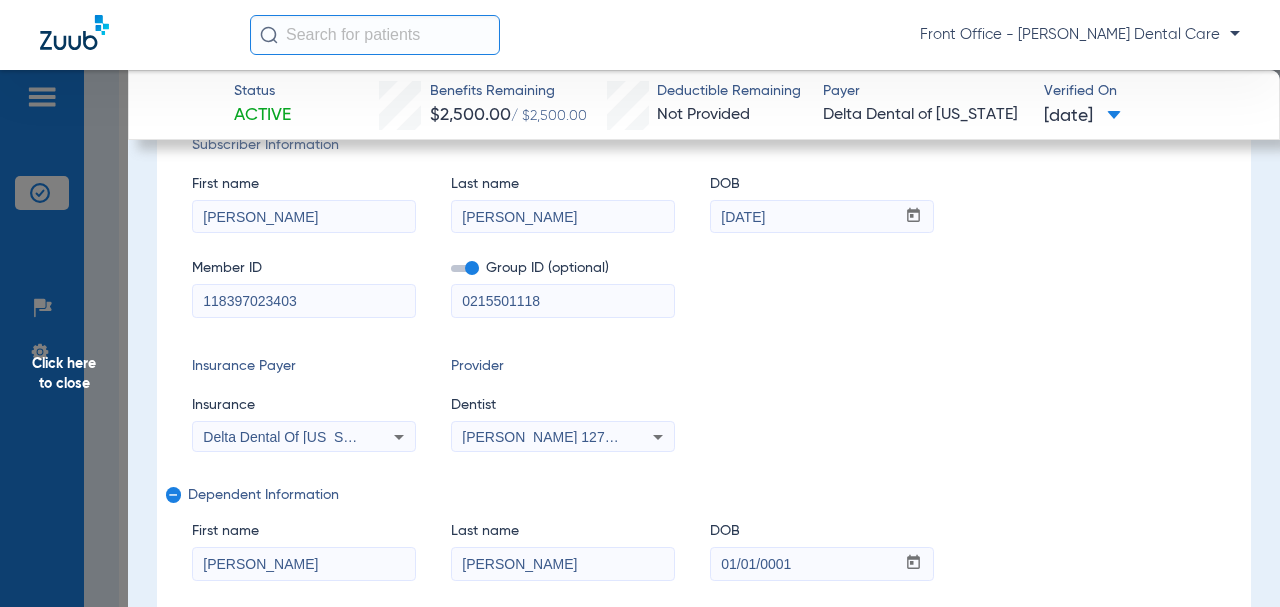 type on "[PERSON_NAME]" 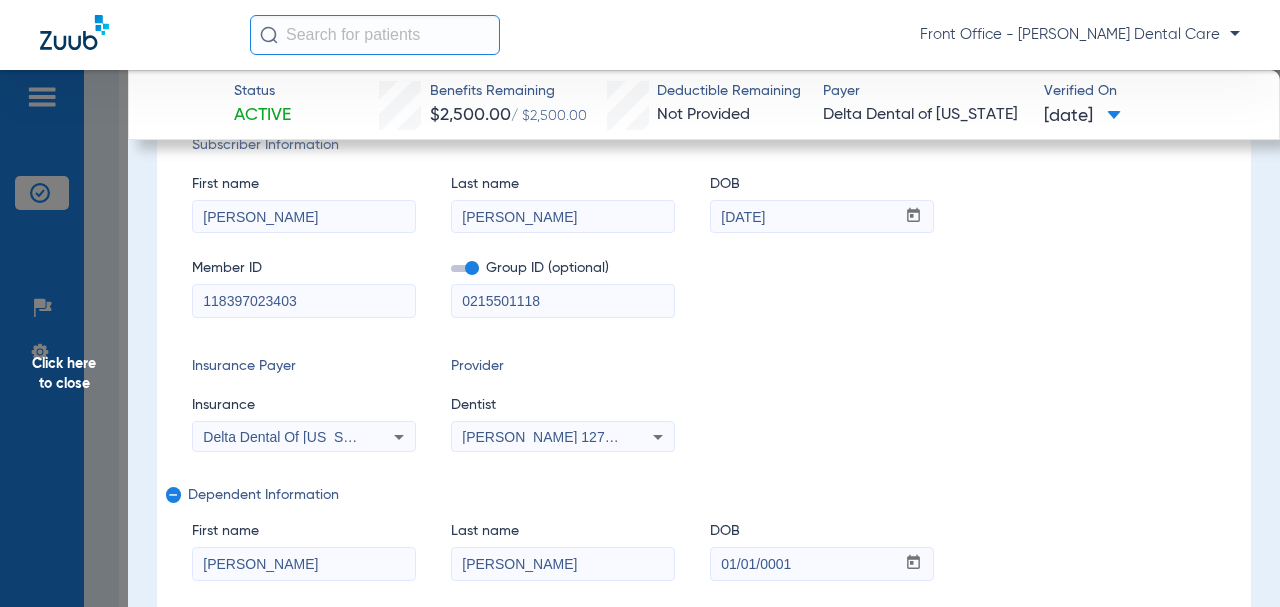 drag, startPoint x: 333, startPoint y: 303, endPoint x: 198, endPoint y: 299, distance: 135.05925 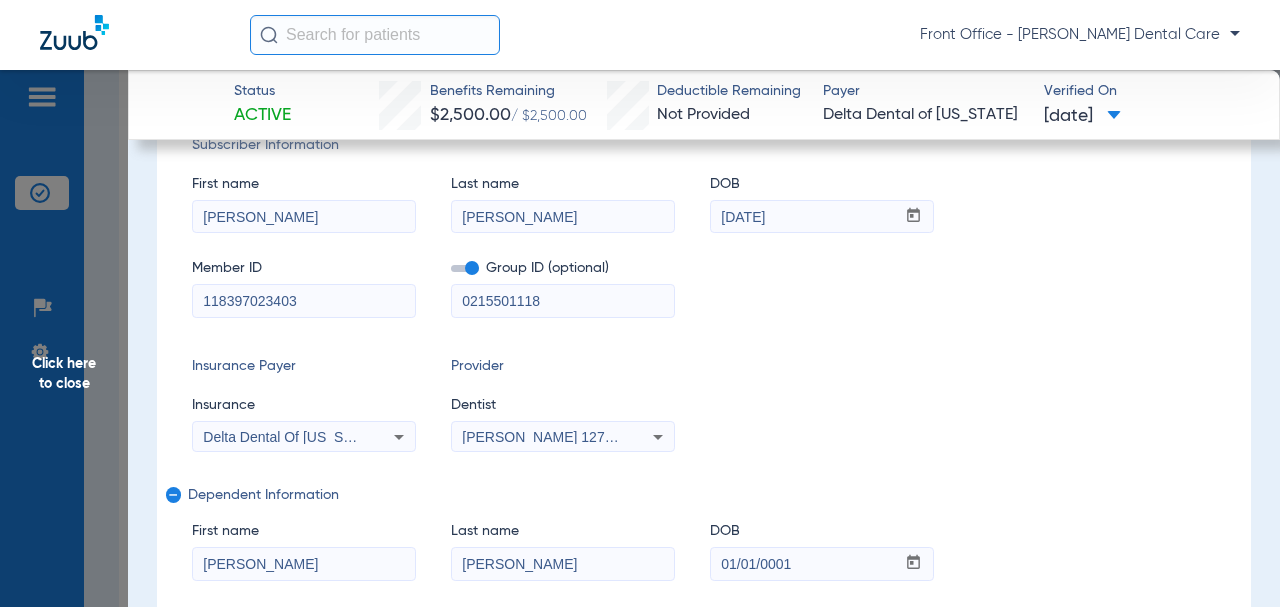 paste on "7687664201" 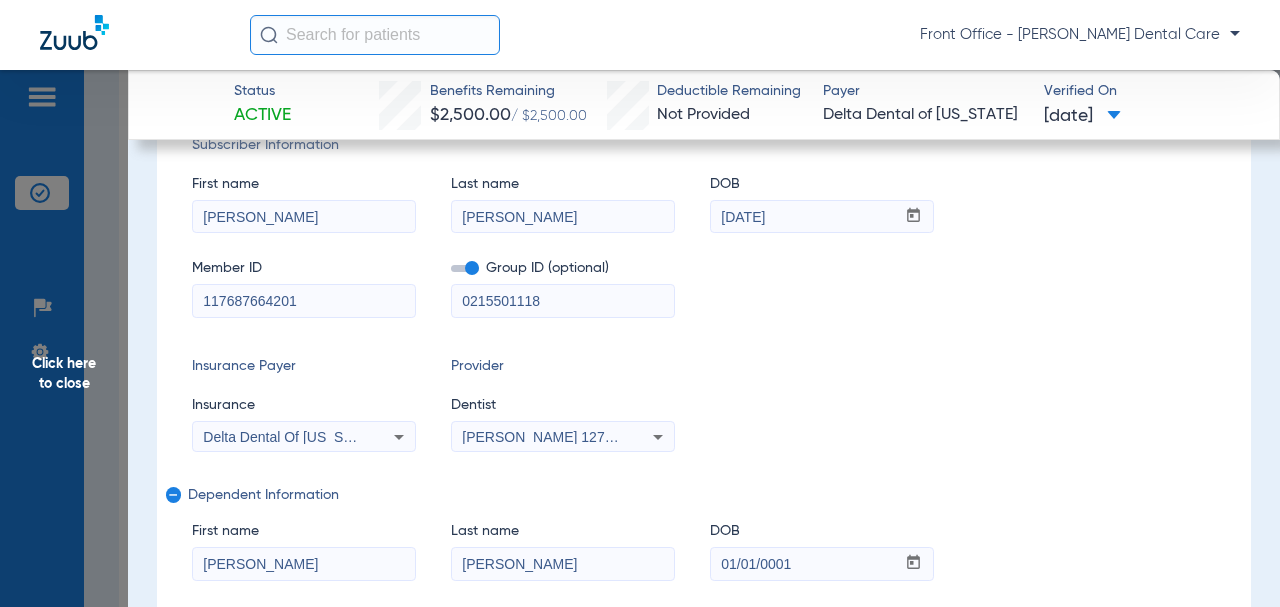 type on "117687664201" 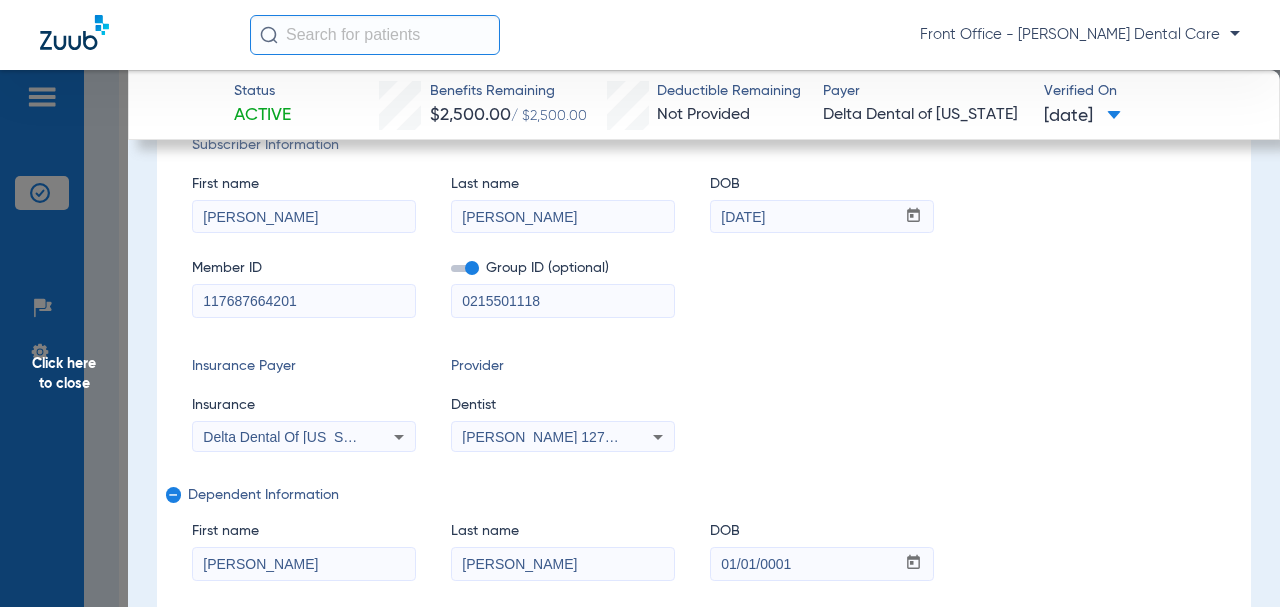 paste on "9502-00003" 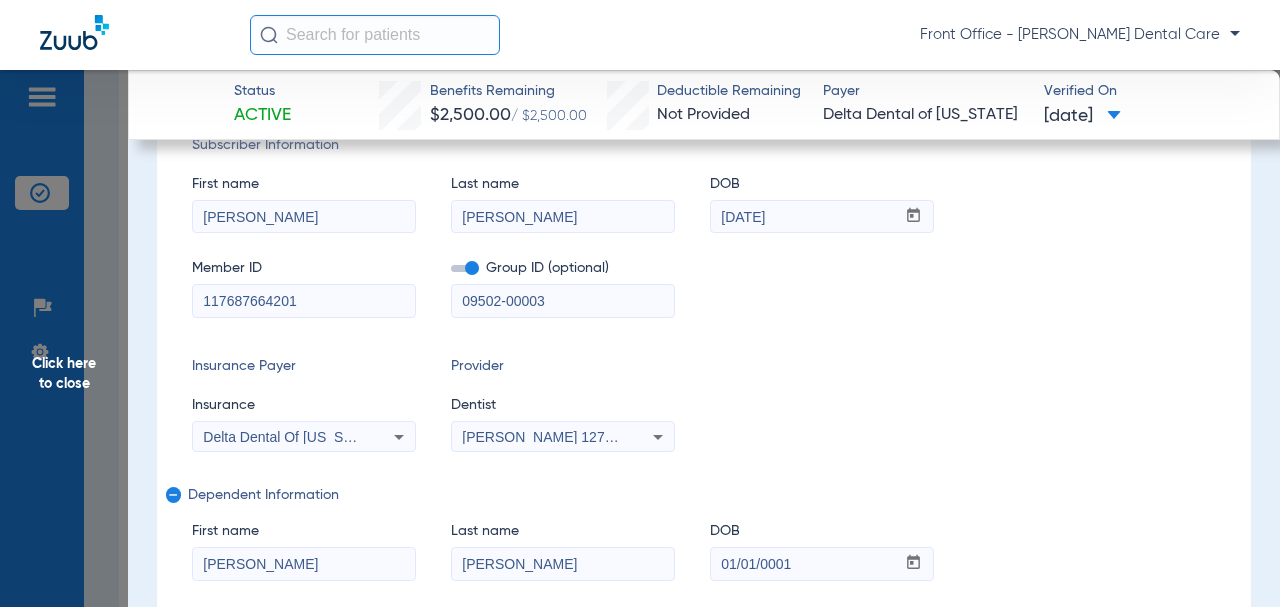 type on "09502-00003" 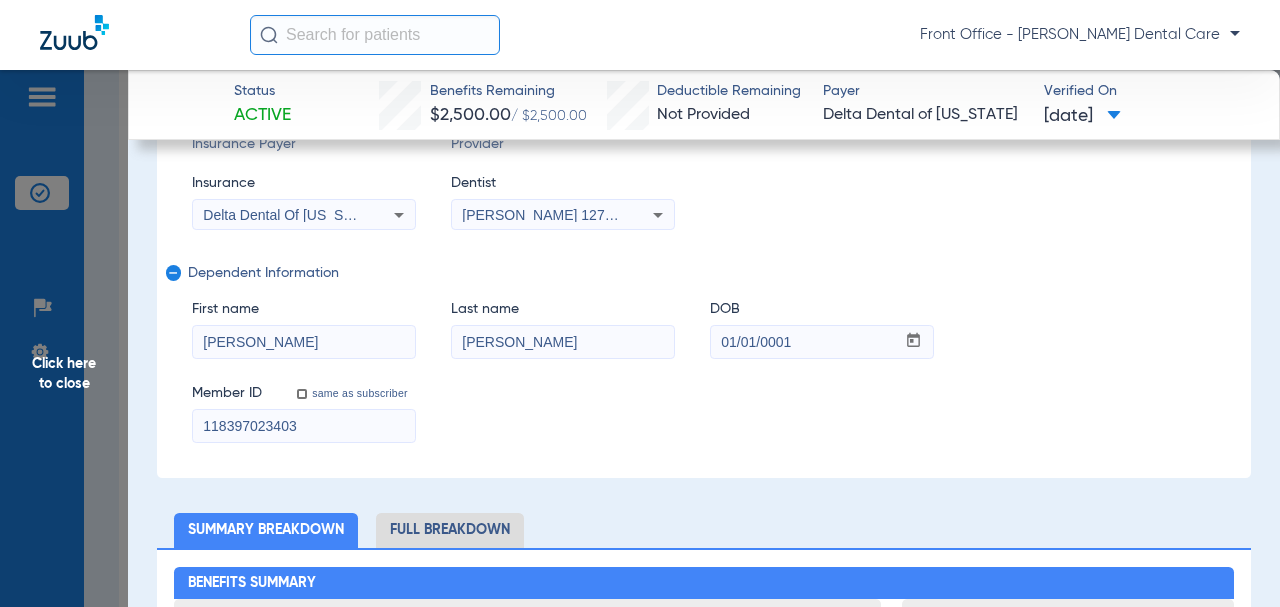scroll, scrollTop: 600, scrollLeft: 0, axis: vertical 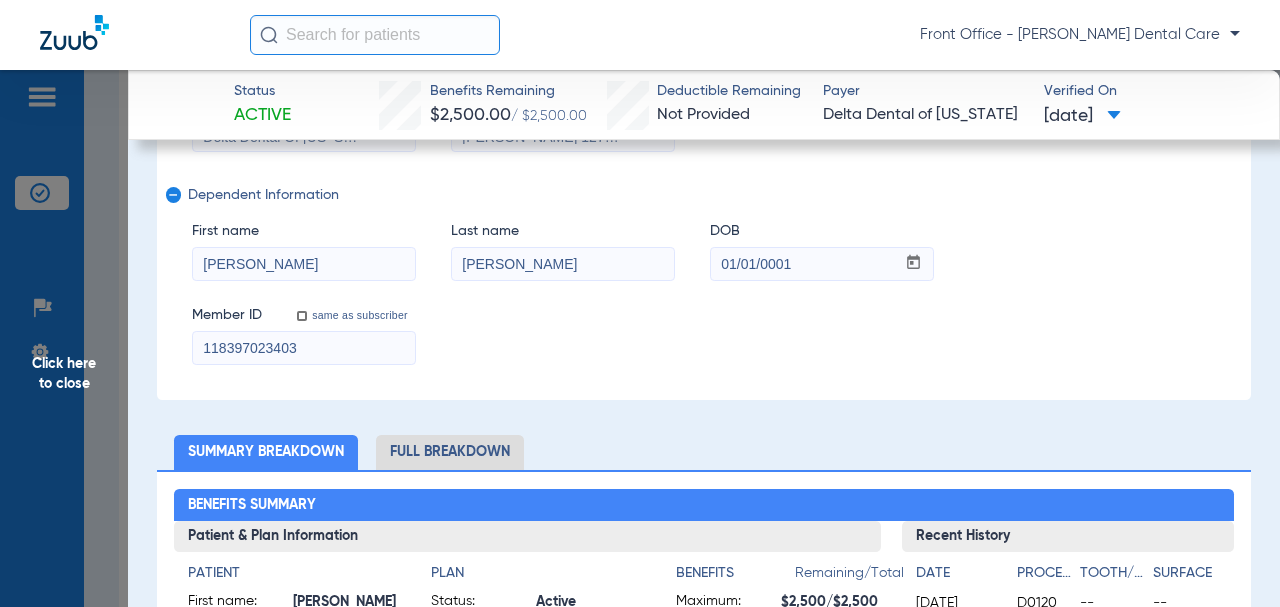 type on "[DATE]" 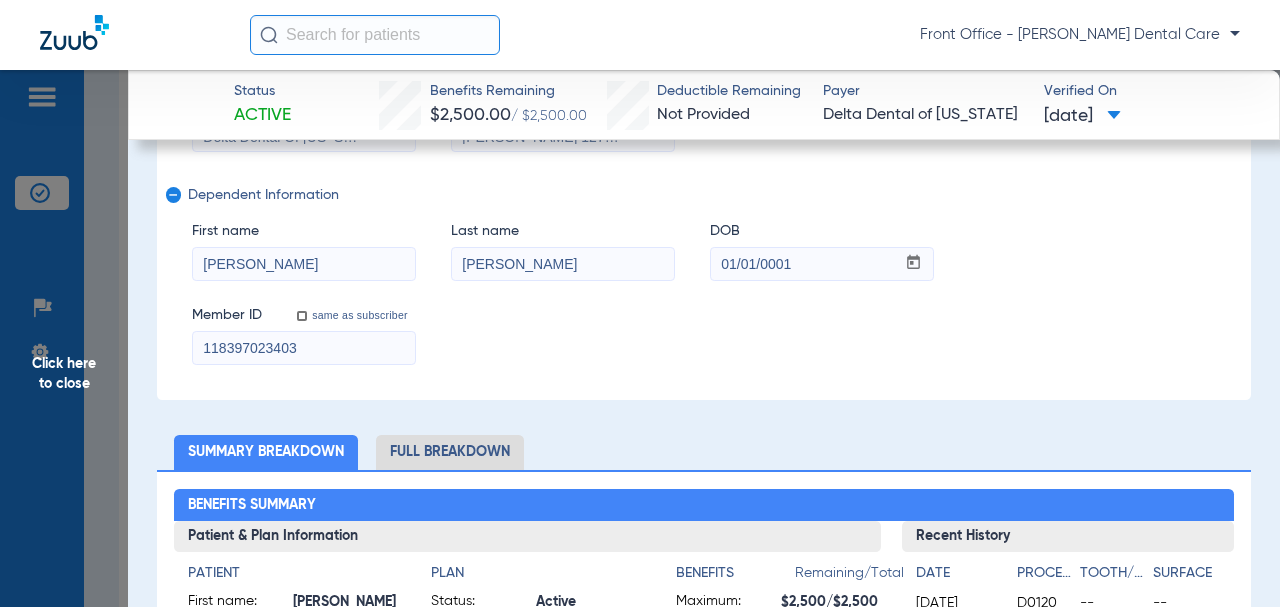 type on "[PERSON_NAME]" 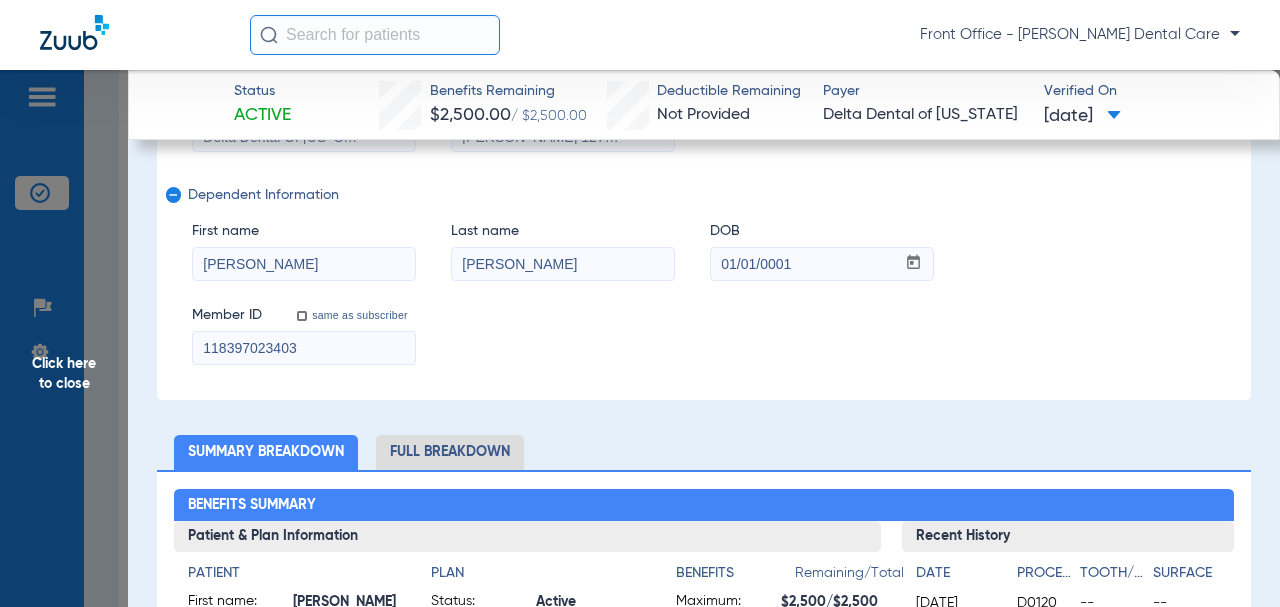drag, startPoint x: 278, startPoint y: 346, endPoint x: 262, endPoint y: 348, distance: 16.124516 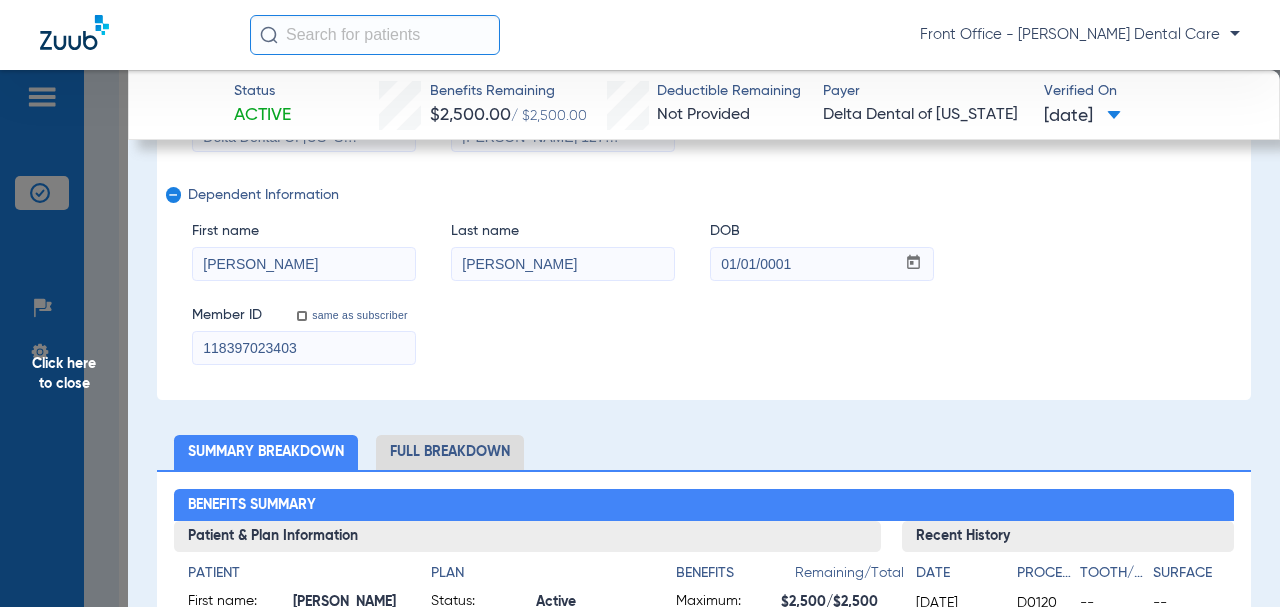 paste on "76876642" 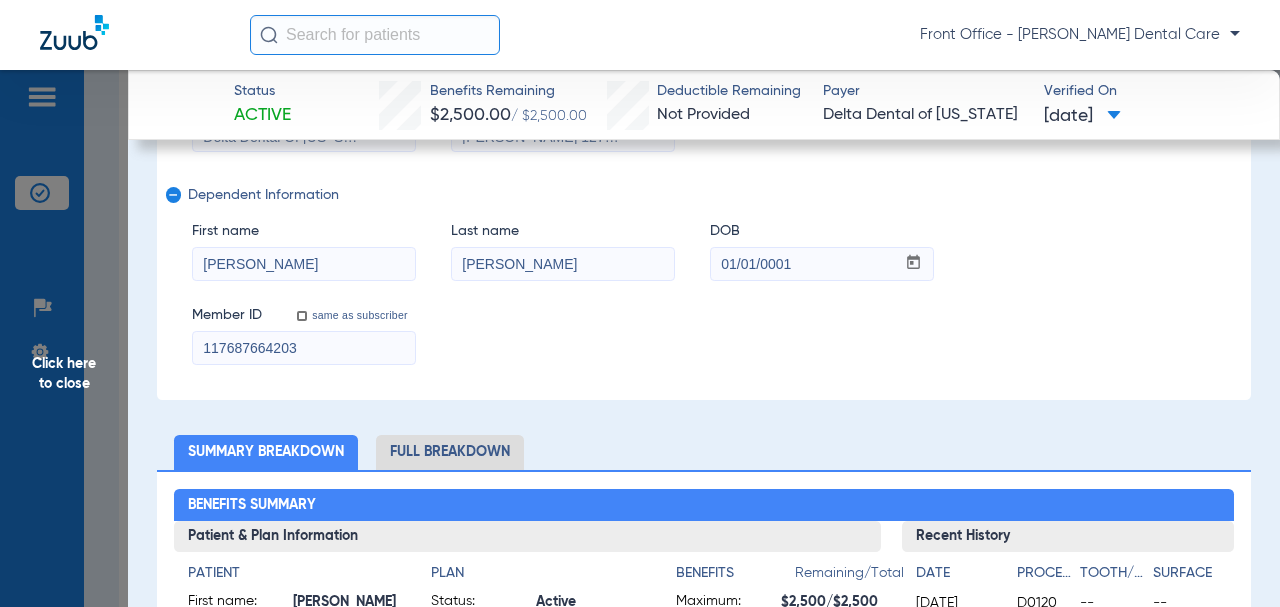 type on "117687664203" 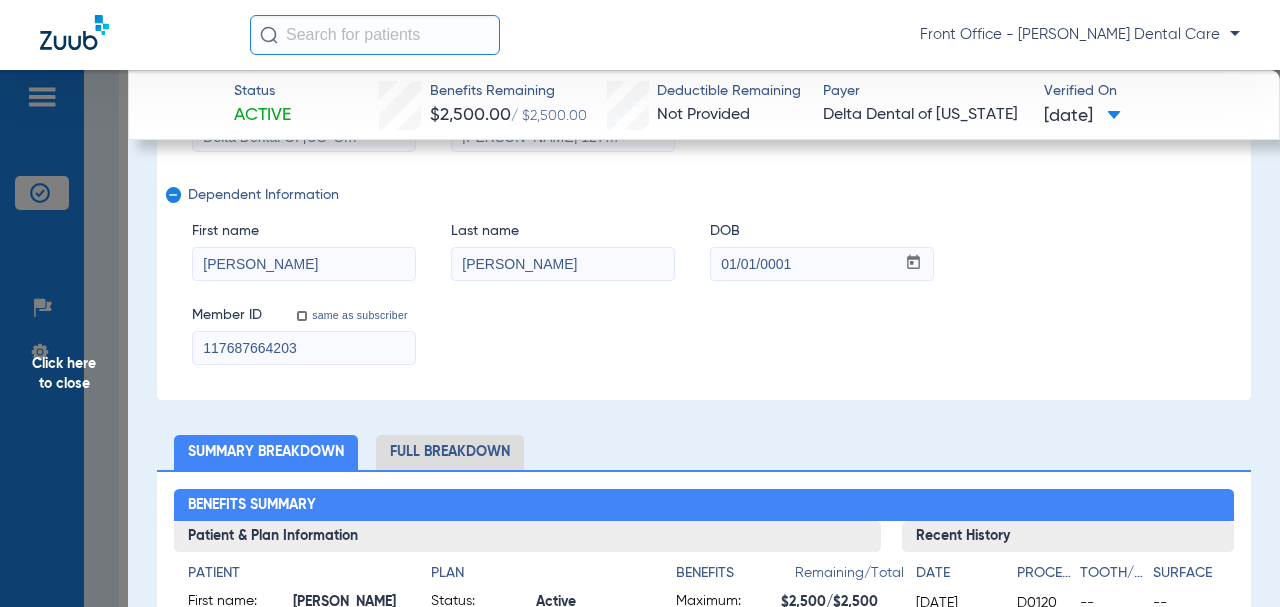 drag, startPoint x: 784, startPoint y: 263, endPoint x: 674, endPoint y: 265, distance: 110.01818 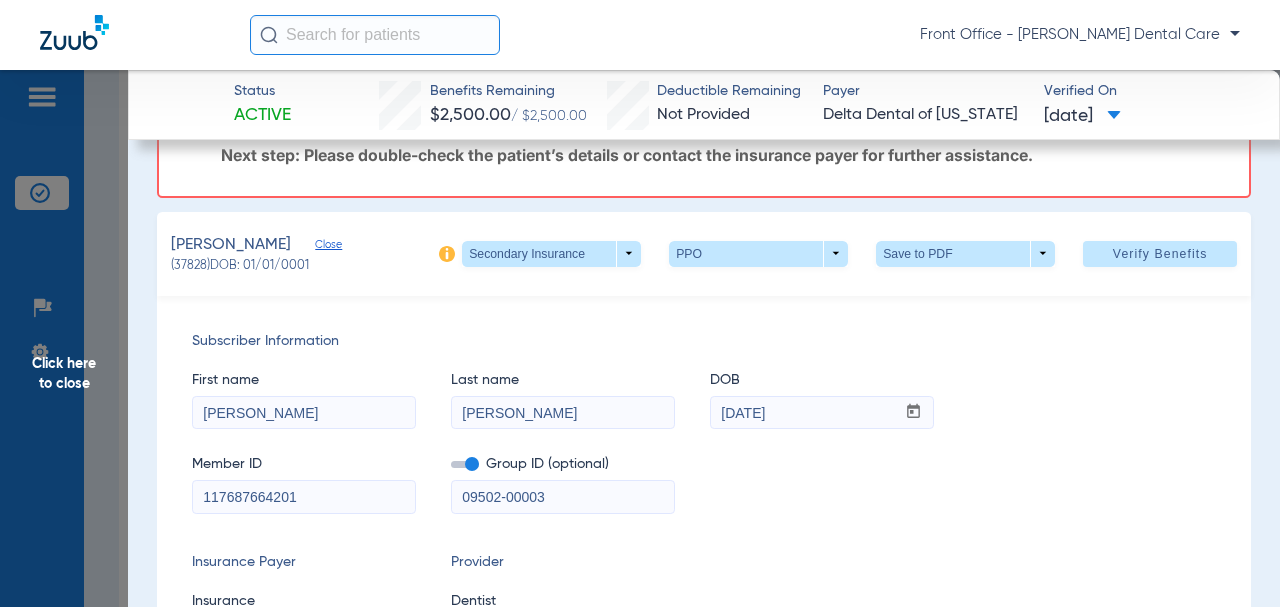 scroll, scrollTop: 100, scrollLeft: 0, axis: vertical 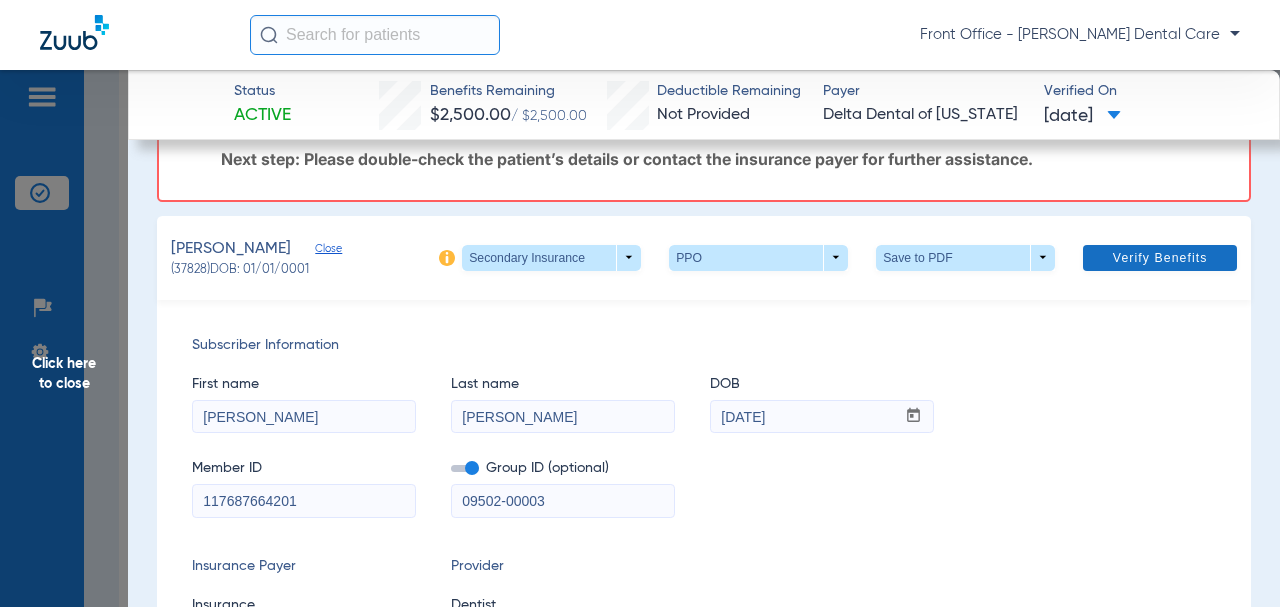 type on "[DATE]" 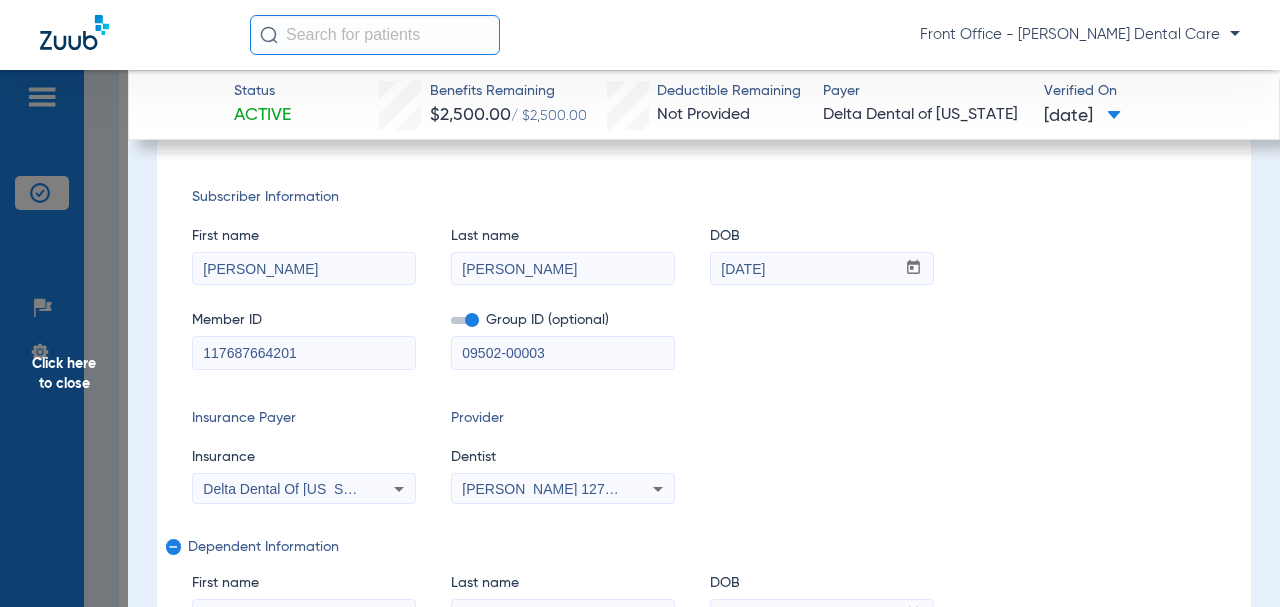 scroll, scrollTop: 0, scrollLeft: 0, axis: both 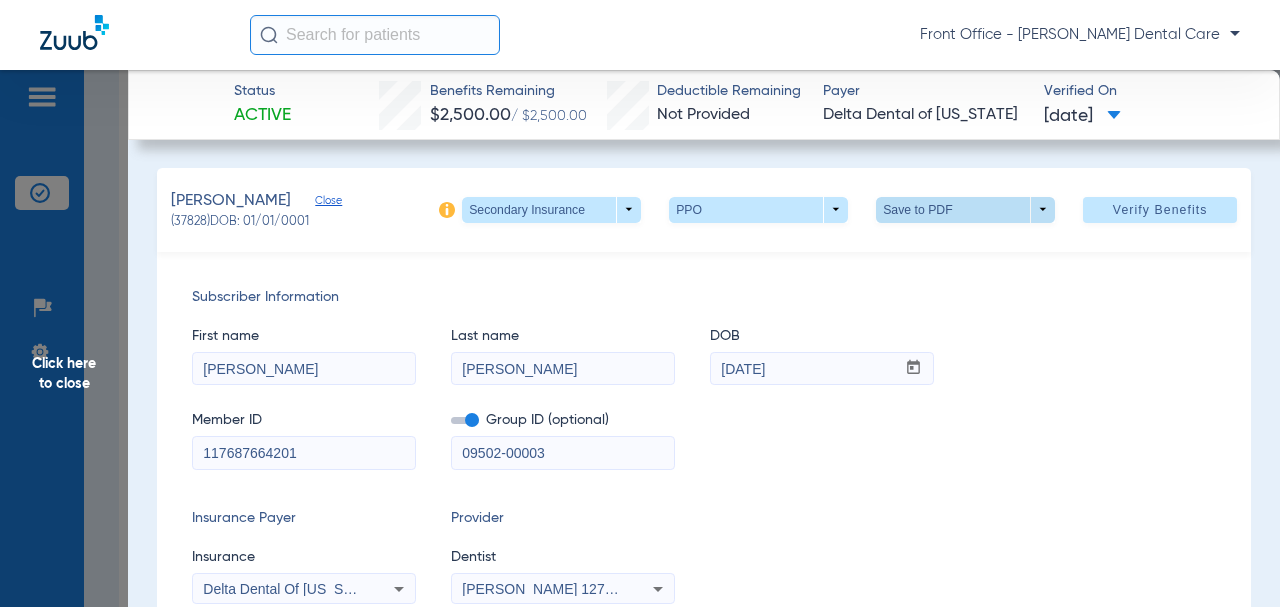 click 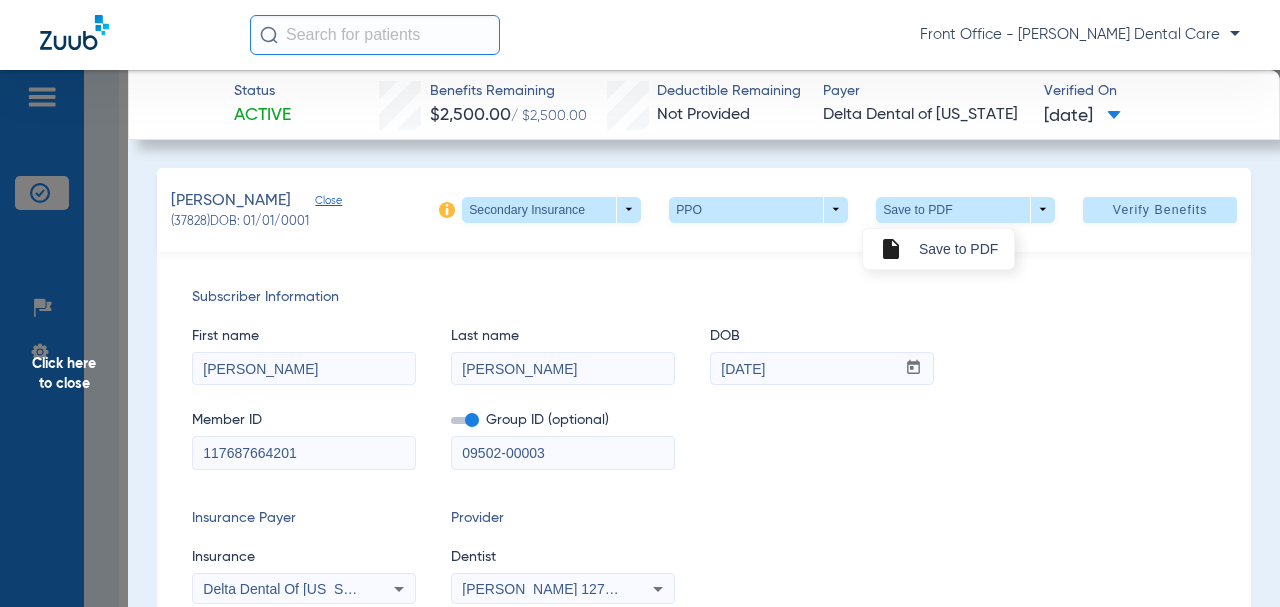 click on "insert_drive_file  Save to PDF" at bounding box center [938, 249] 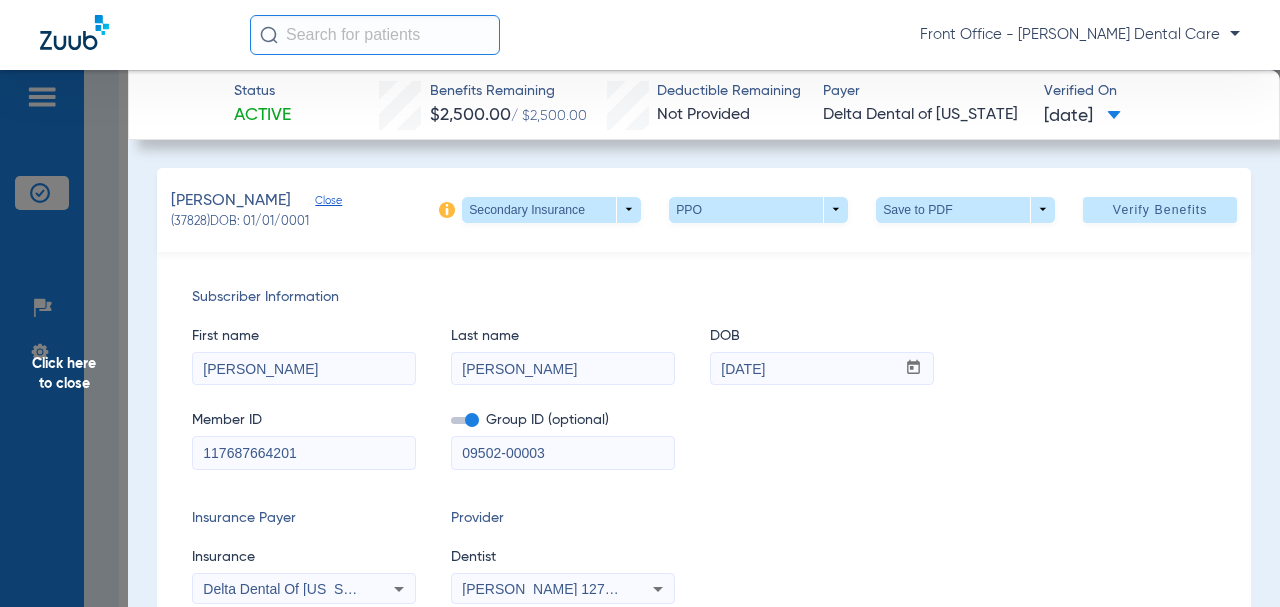 click on "Click here to close" 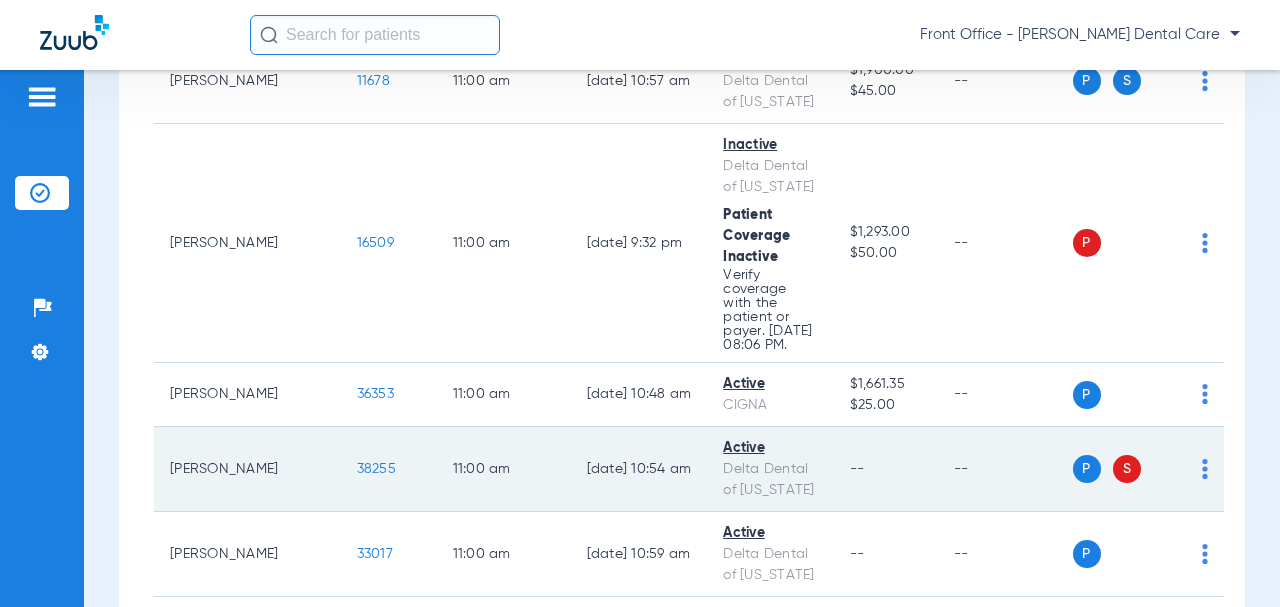 scroll, scrollTop: 5100, scrollLeft: 0, axis: vertical 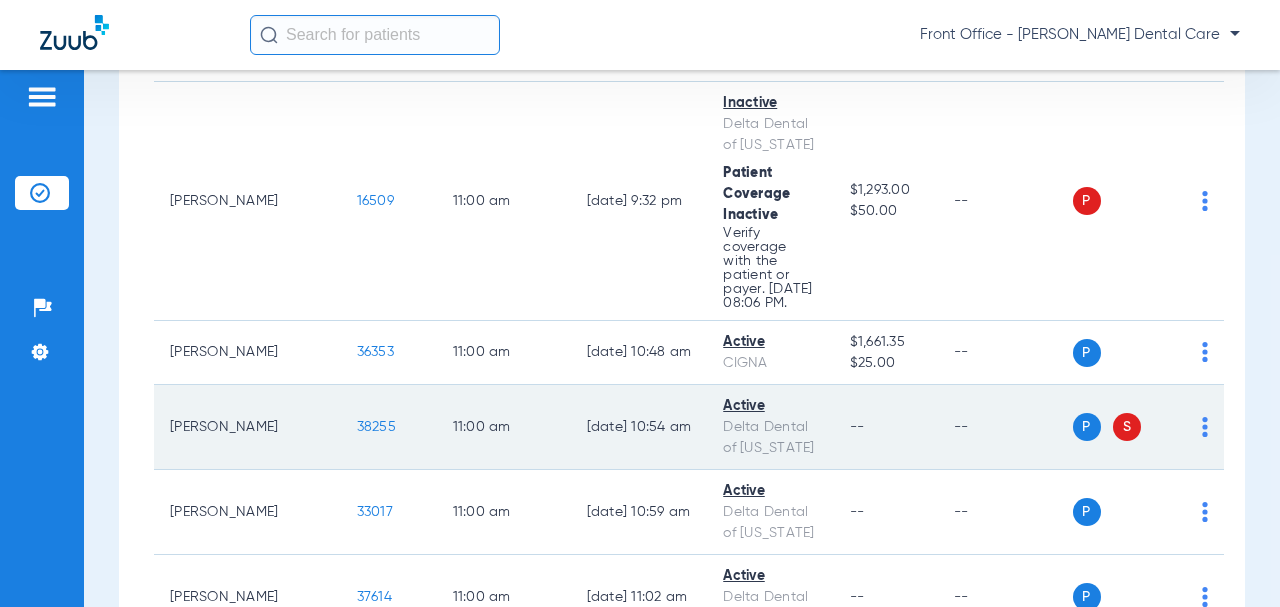 click on "38255" 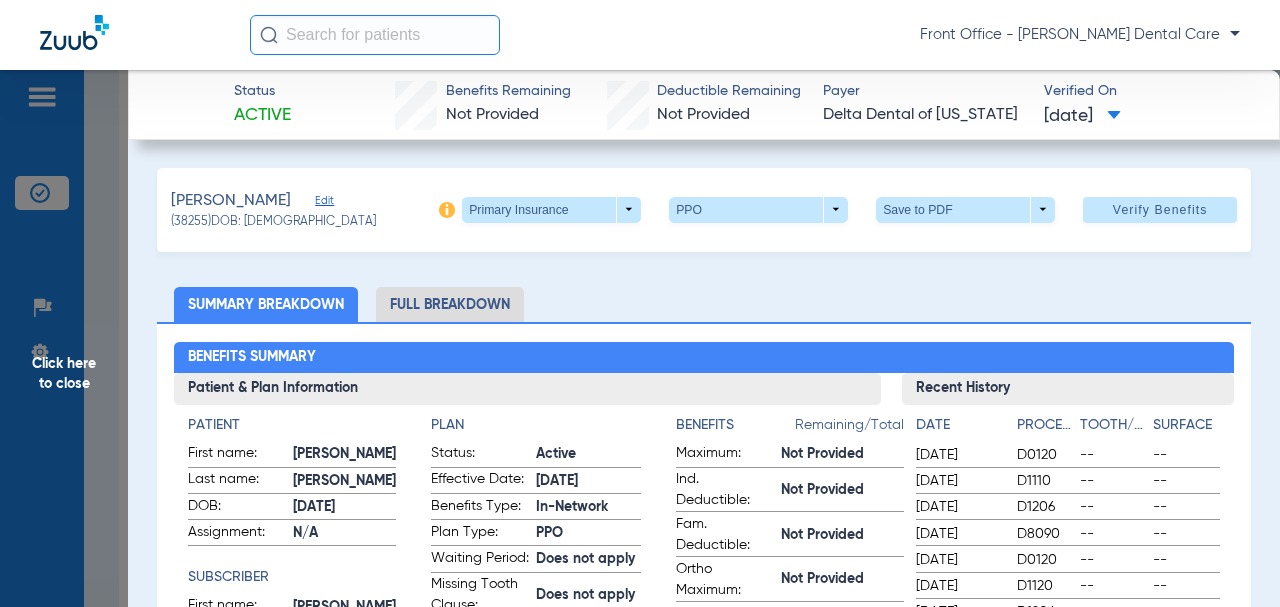 click on "Edit" 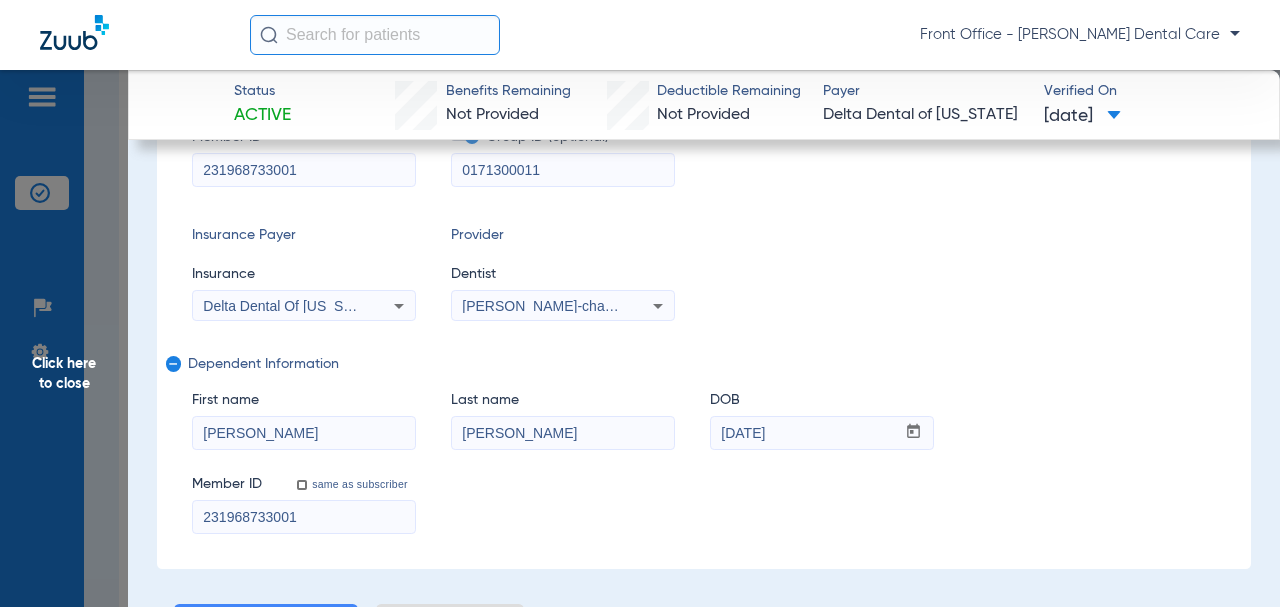 scroll, scrollTop: 300, scrollLeft: 0, axis: vertical 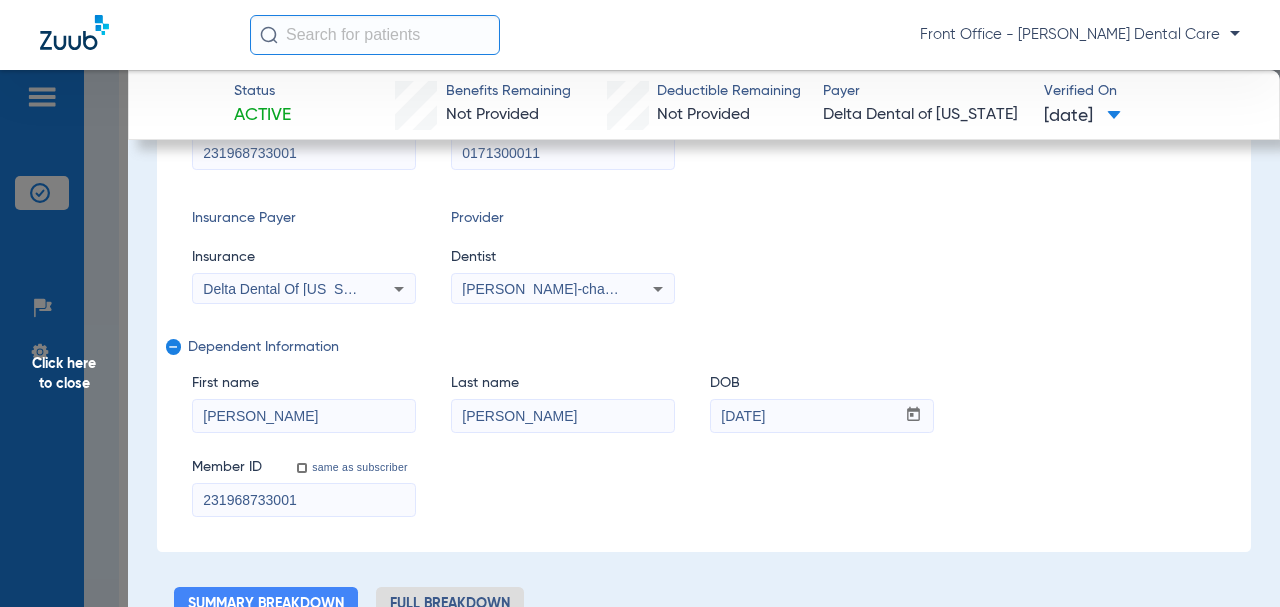 drag, startPoint x: 332, startPoint y: 500, endPoint x: 208, endPoint y: 489, distance: 124.486946 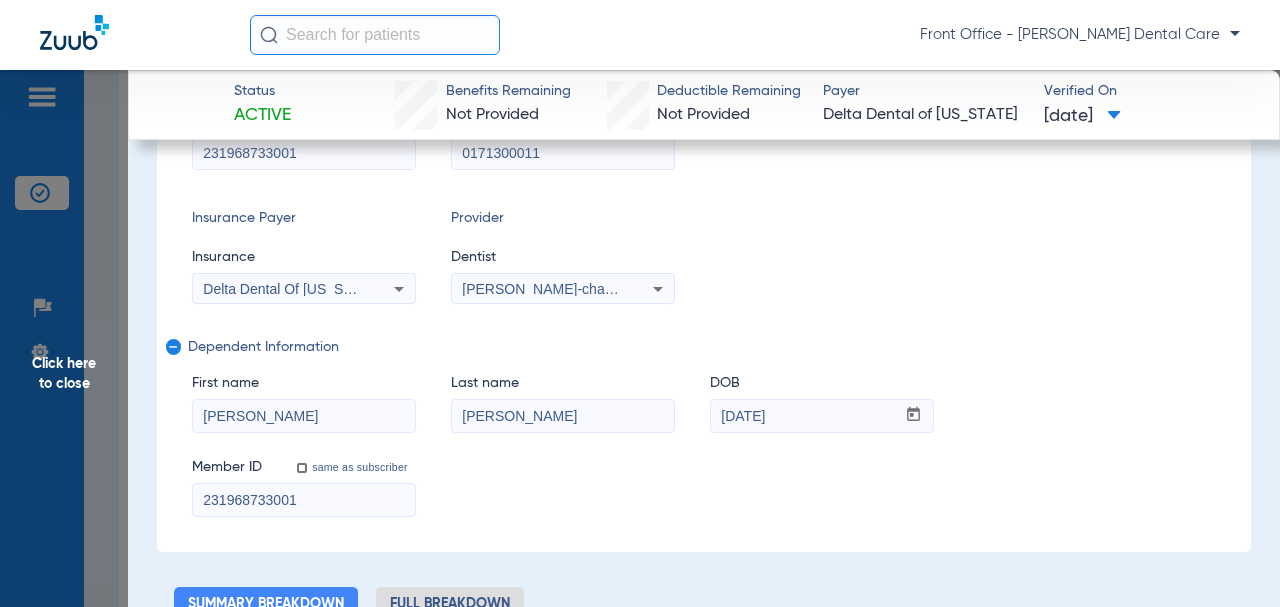 paste on "81501703" 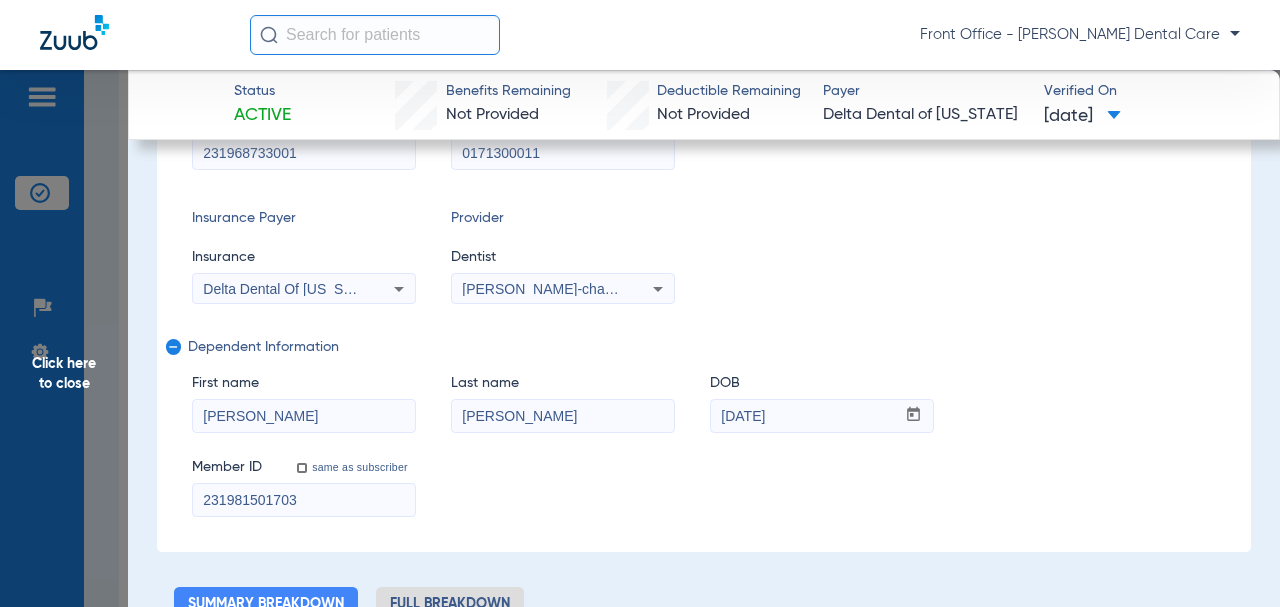 type on "231981501703" 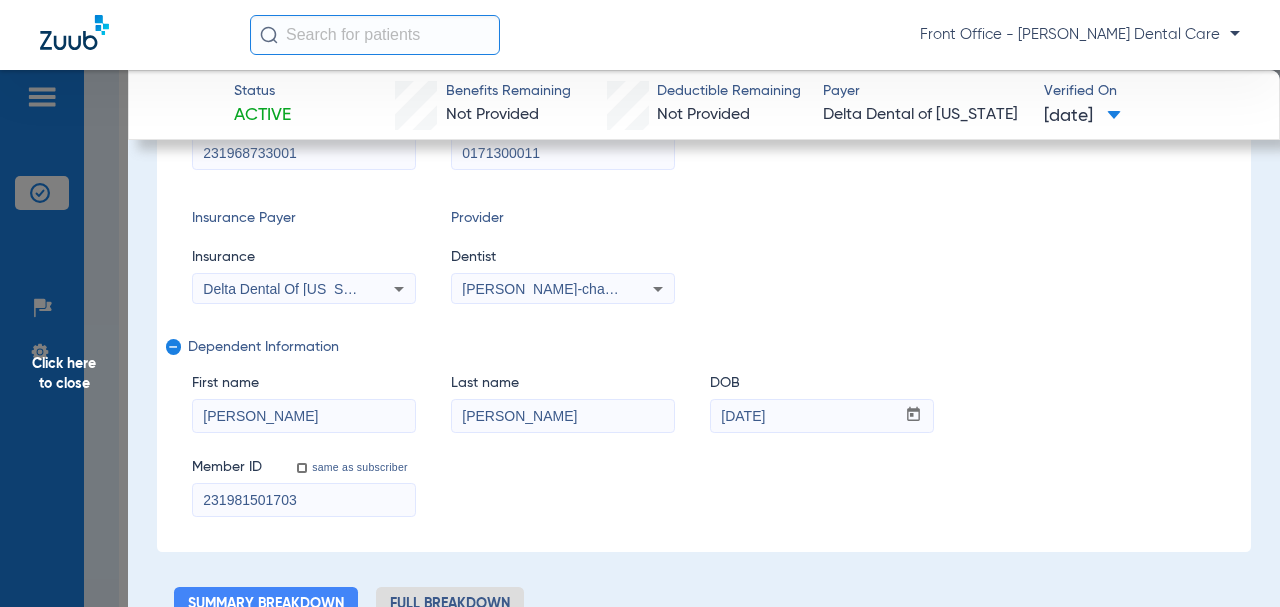 click on "[PERSON_NAME]" at bounding box center [563, 416] 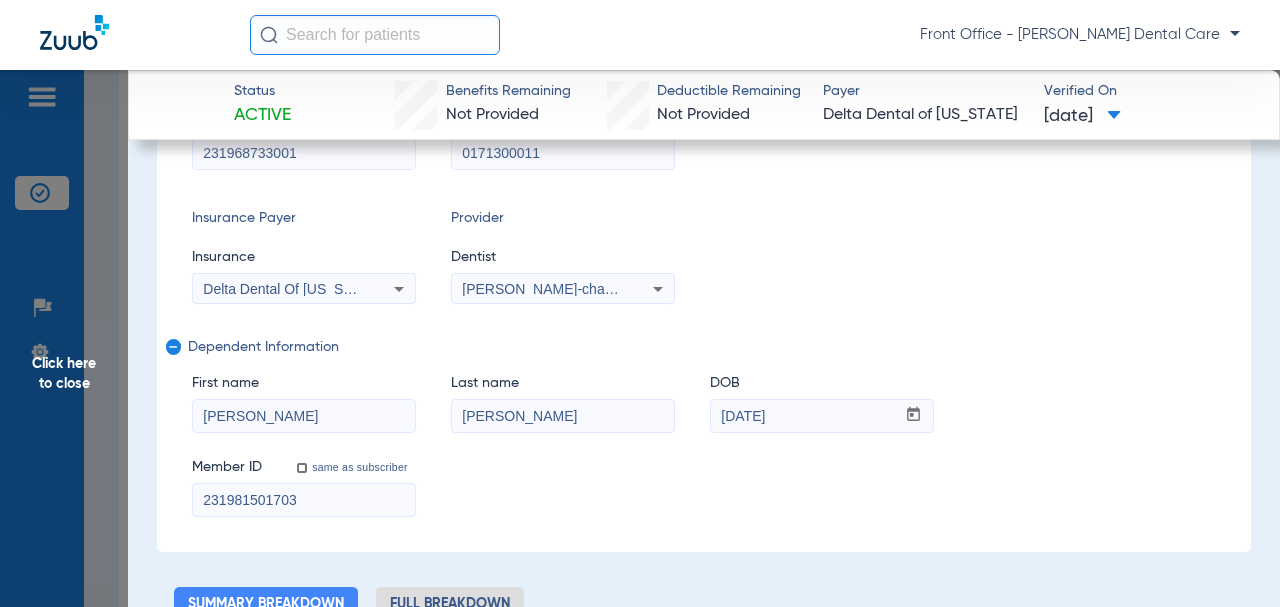 type on "[PERSON_NAME]" 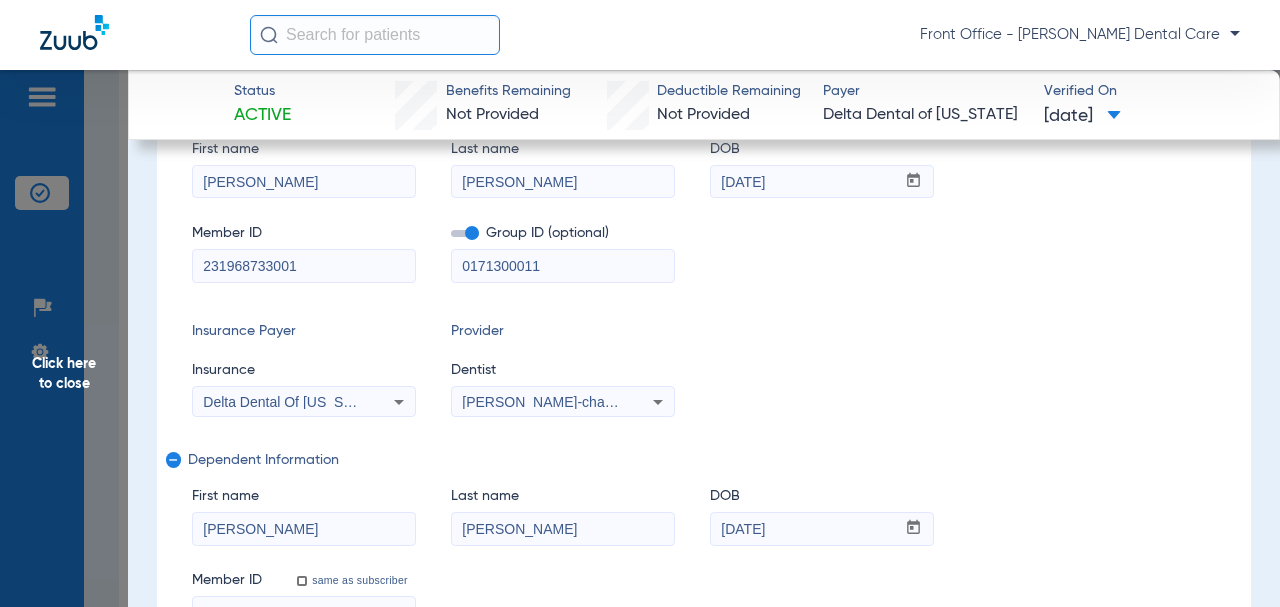 scroll, scrollTop: 100, scrollLeft: 0, axis: vertical 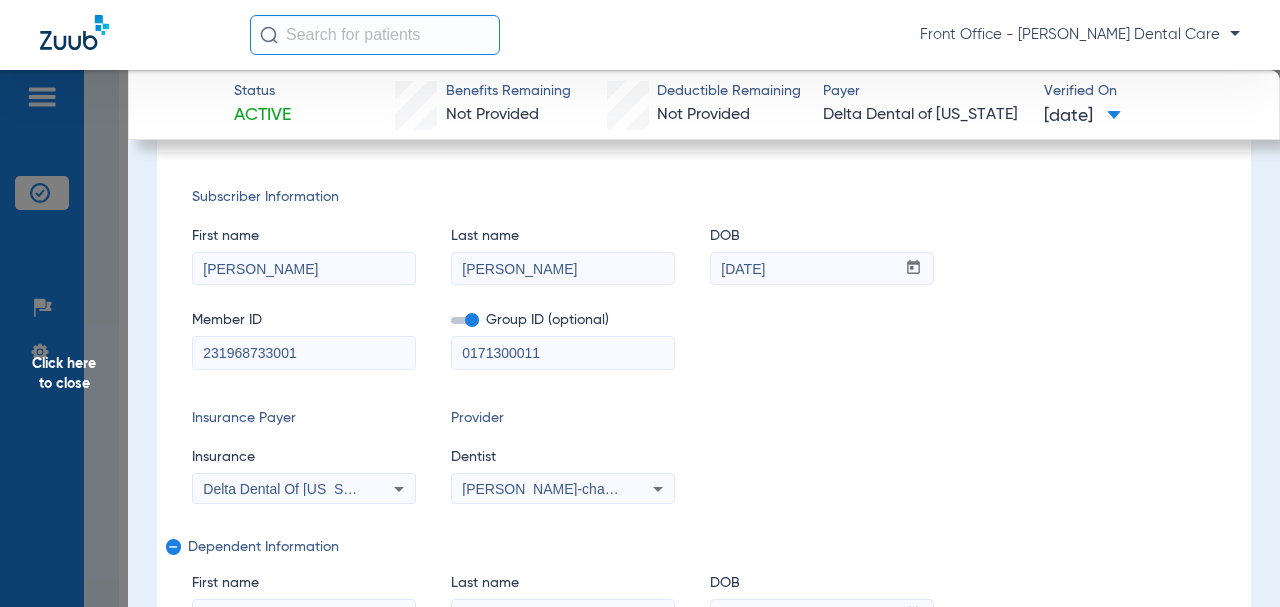 drag, startPoint x: 211, startPoint y: 350, endPoint x: 258, endPoint y: 359, distance: 47.853943 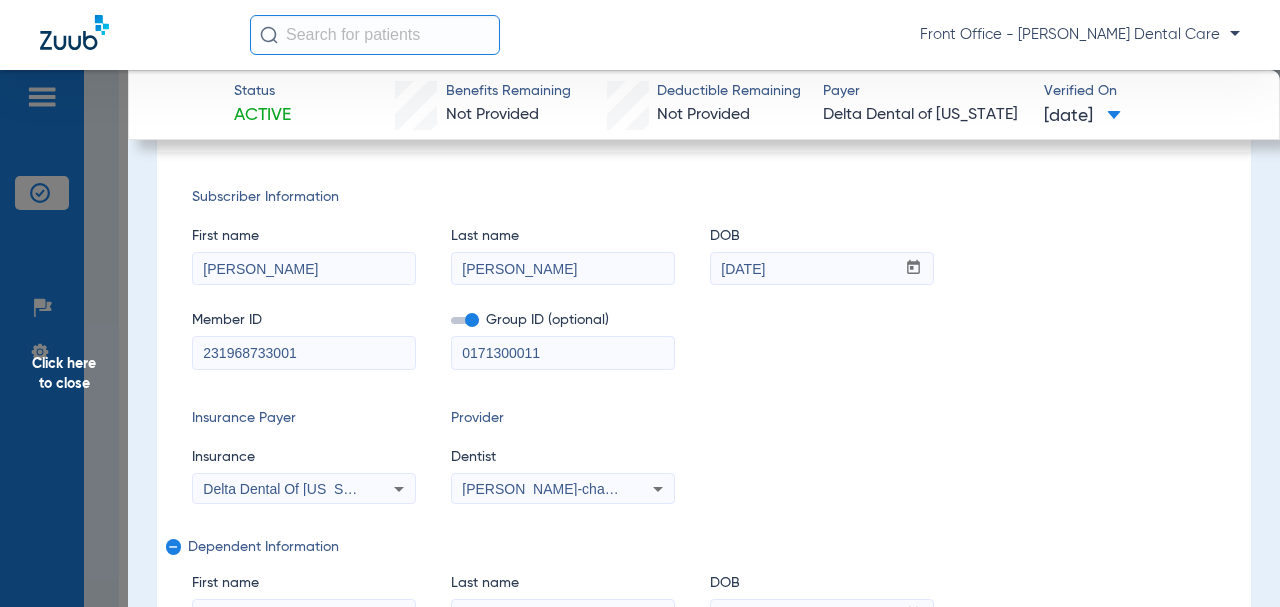 paste on "815017" 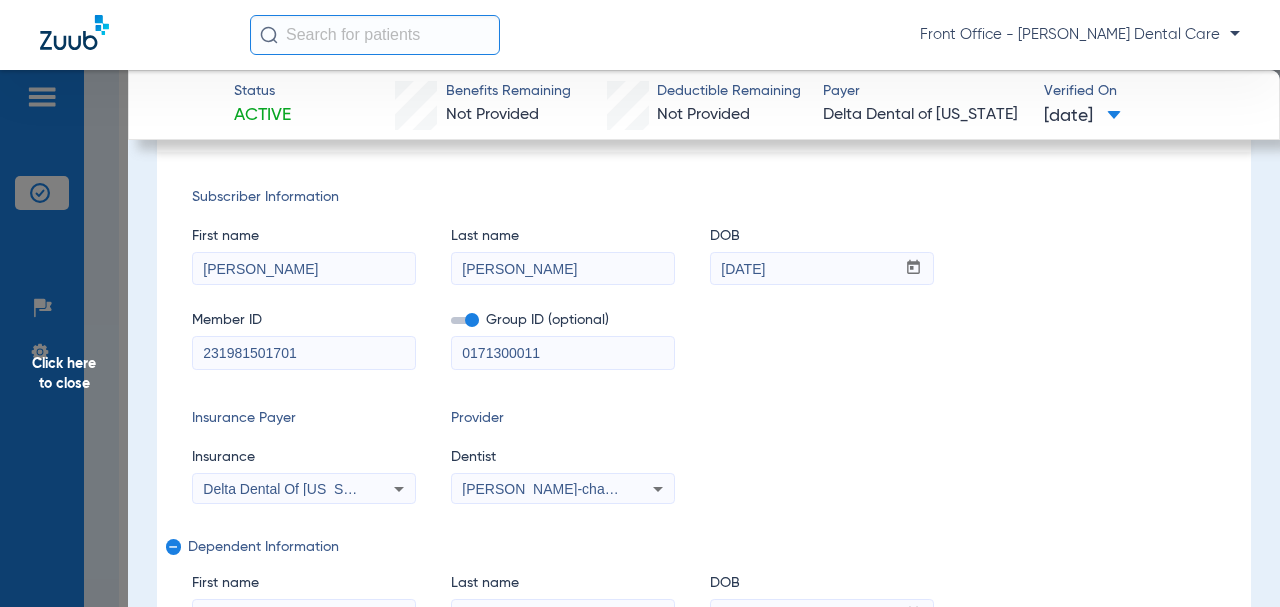 type on "231981501701" 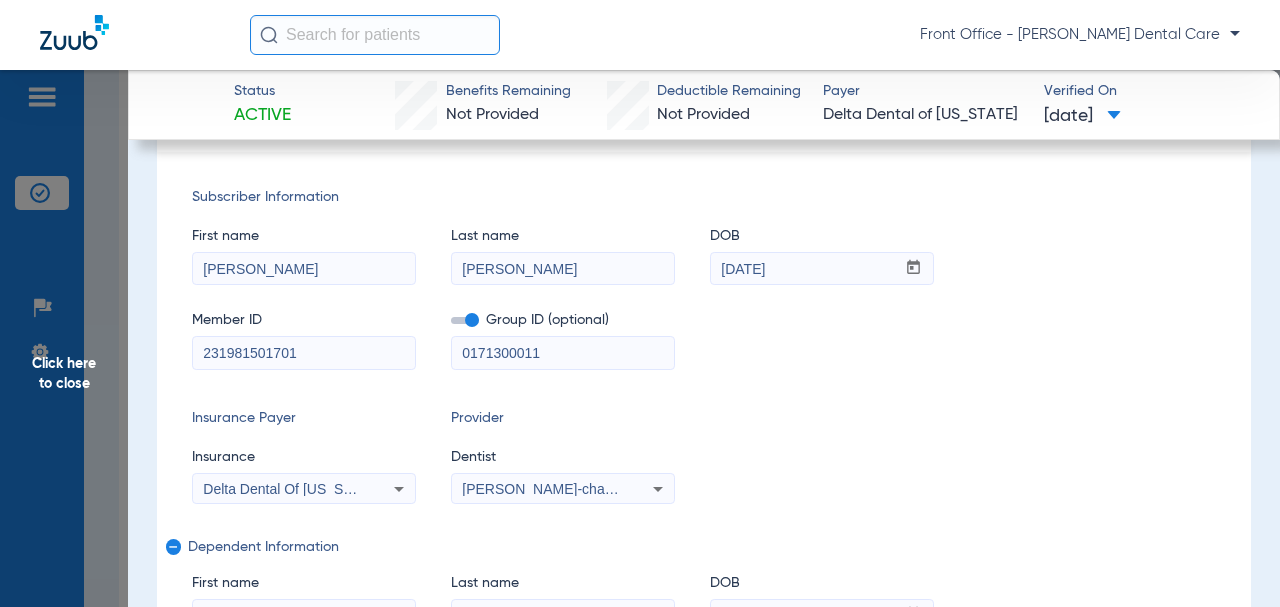 type on "[PERSON_NAME]" 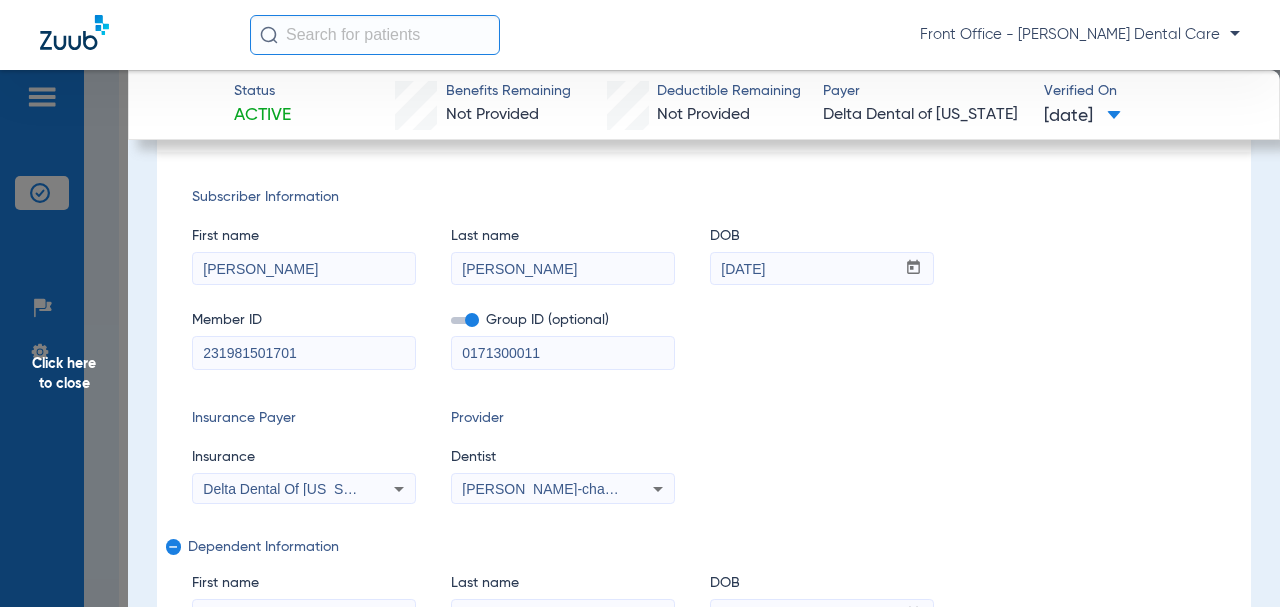 drag, startPoint x: 520, startPoint y: 351, endPoint x: 490, endPoint y: 351, distance: 30 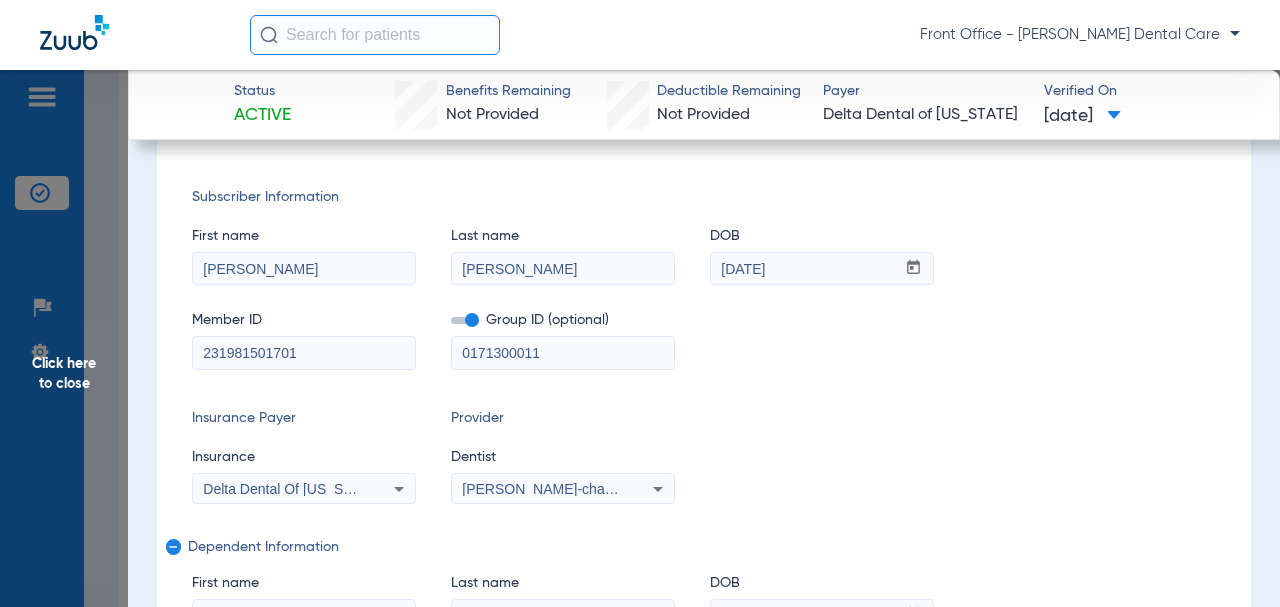 paste on "0001-" 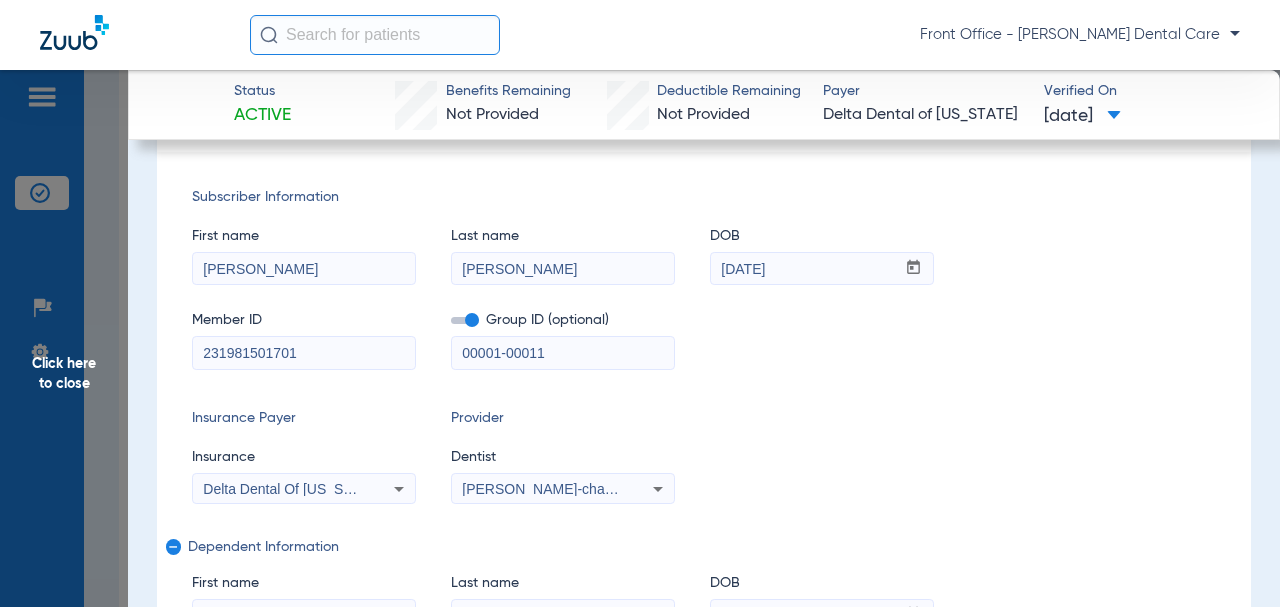 scroll, scrollTop: 0, scrollLeft: 0, axis: both 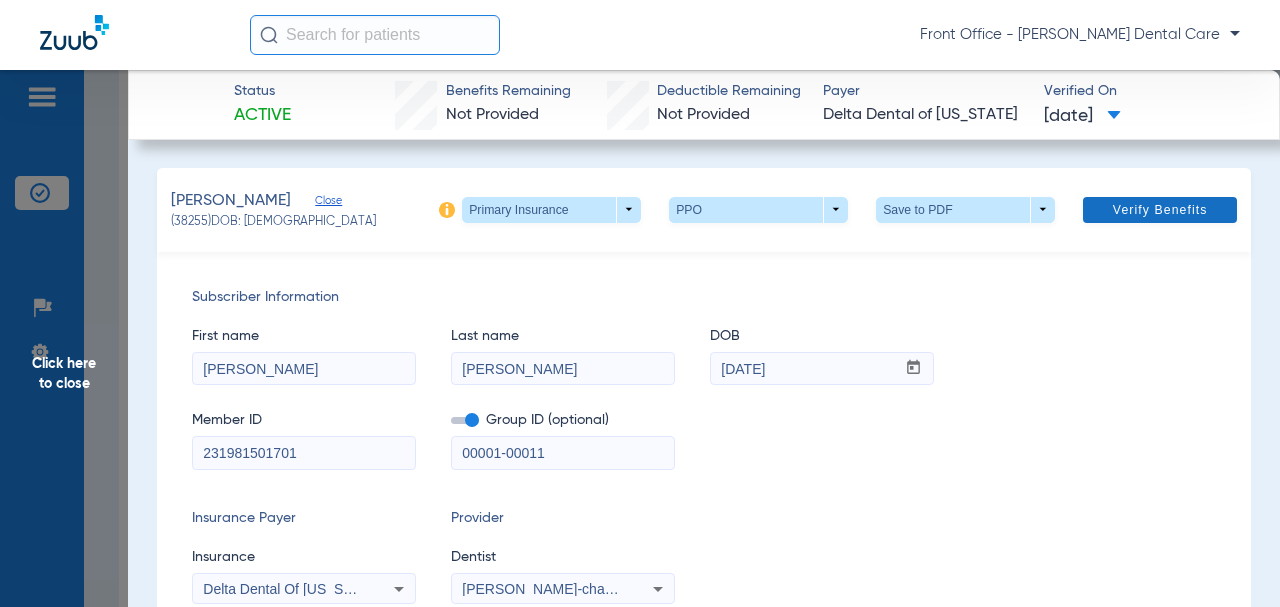 type on "00001-00011" 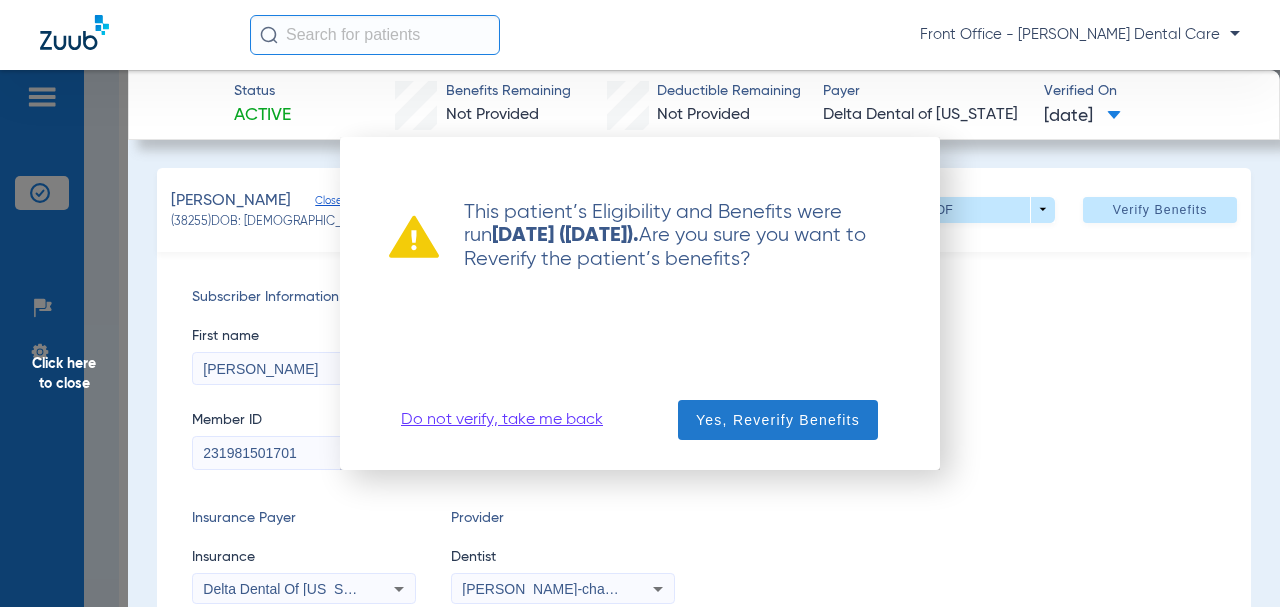click on "Yes, Reverify Benefits" at bounding box center [778, 420] 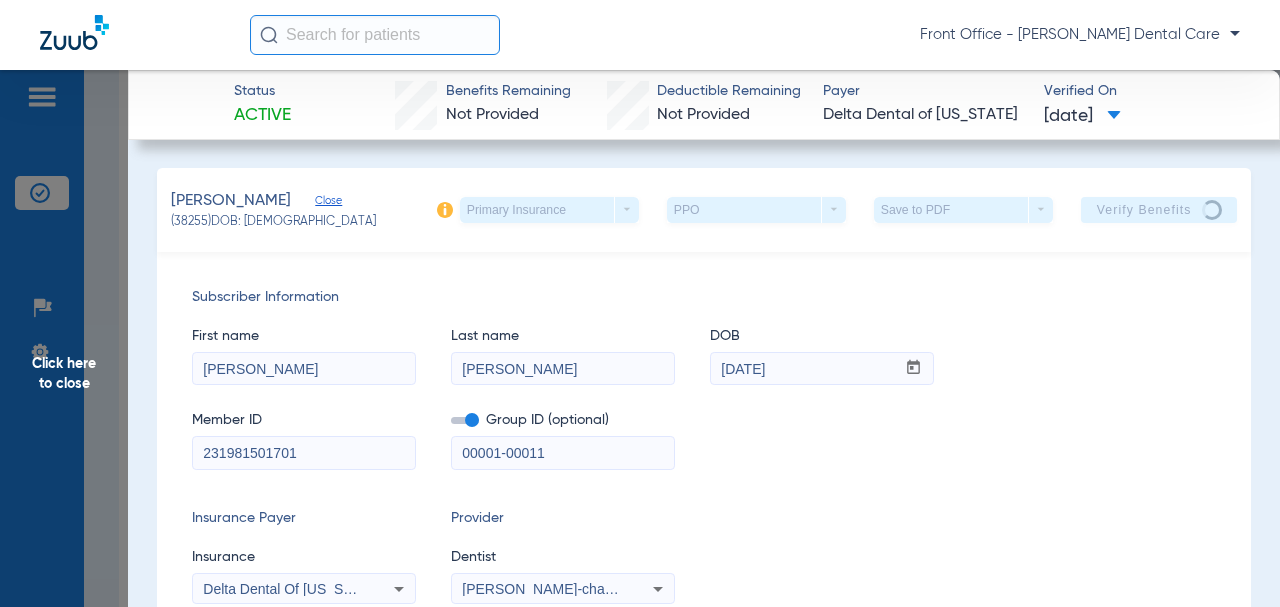 click on "Click here to close" 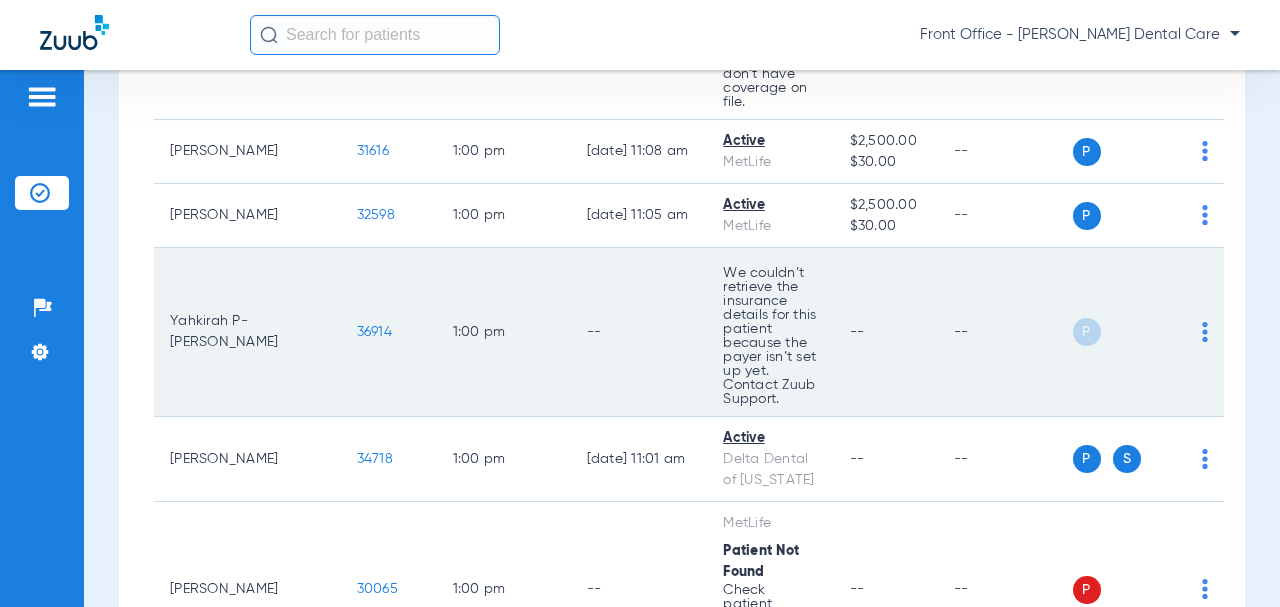 scroll, scrollTop: 6000, scrollLeft: 0, axis: vertical 